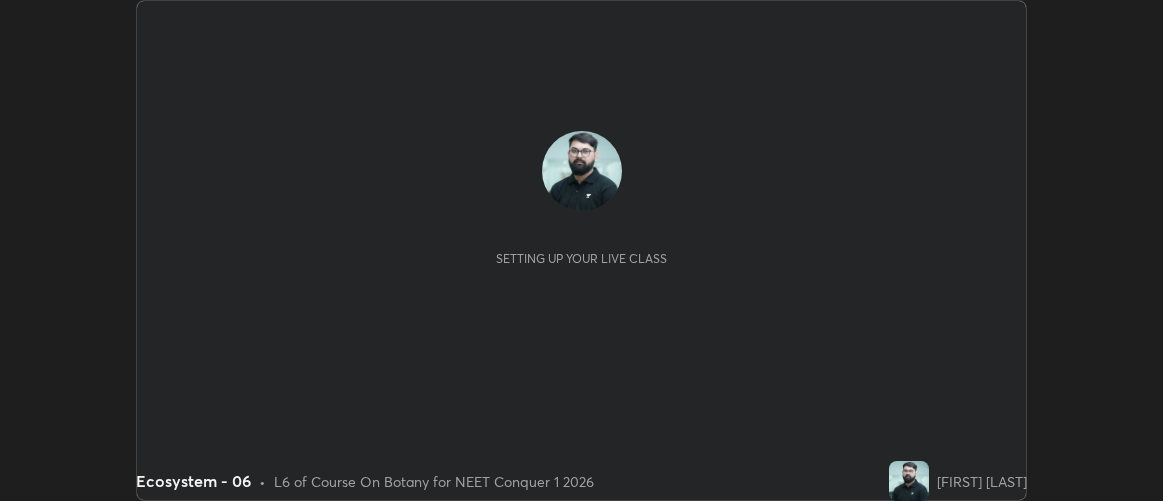 scroll, scrollTop: 0, scrollLeft: 0, axis: both 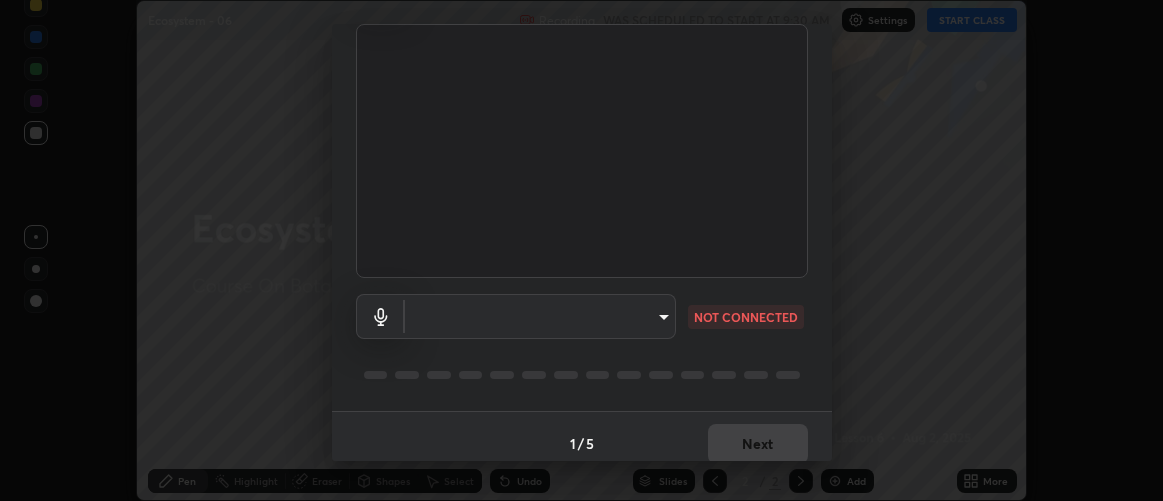 type on "d9b519daceb8a772394af6ea8e45353be5bbf62d8cb1cf3345c472de64055974" 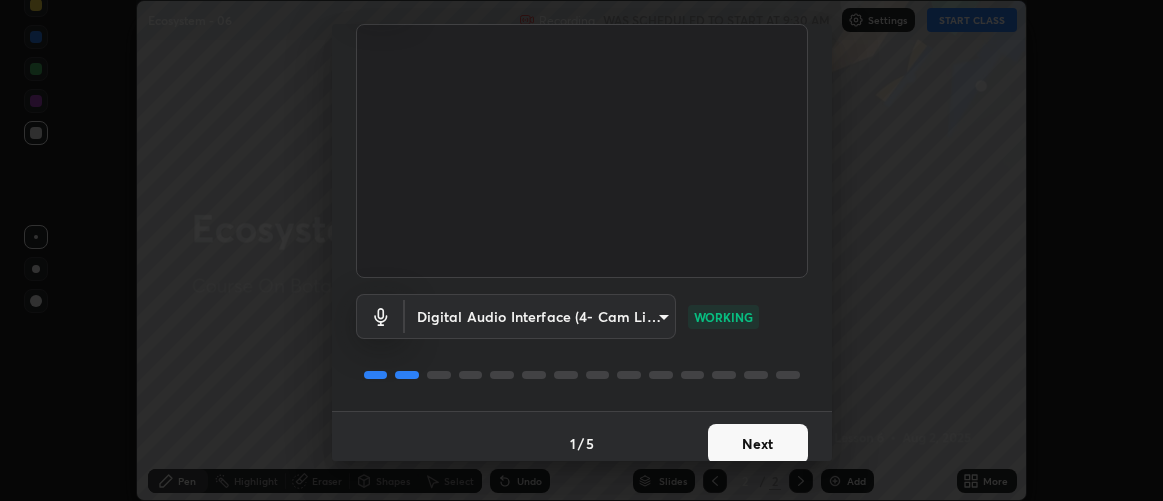 click on "Next" at bounding box center (758, 444) 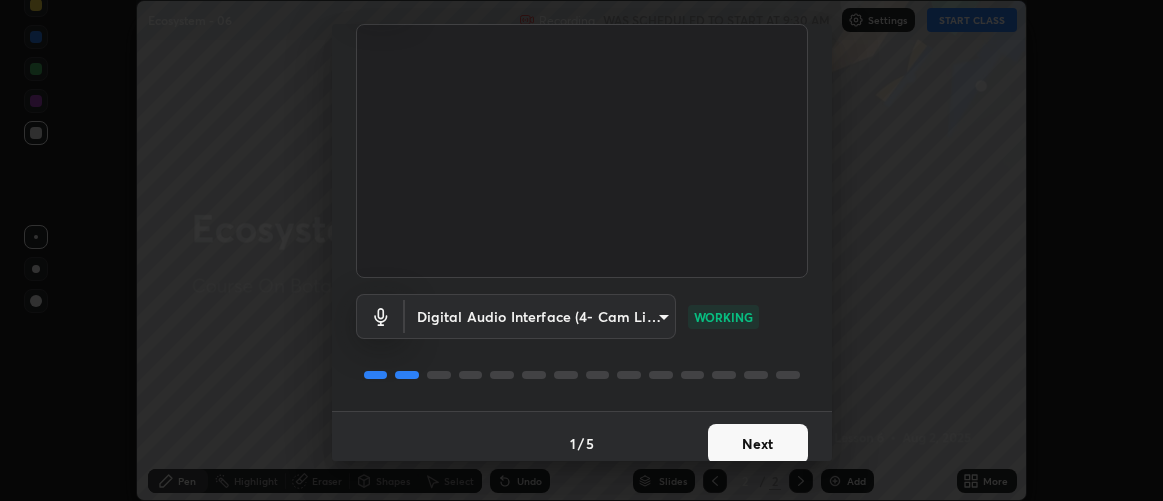 scroll, scrollTop: 0, scrollLeft: 0, axis: both 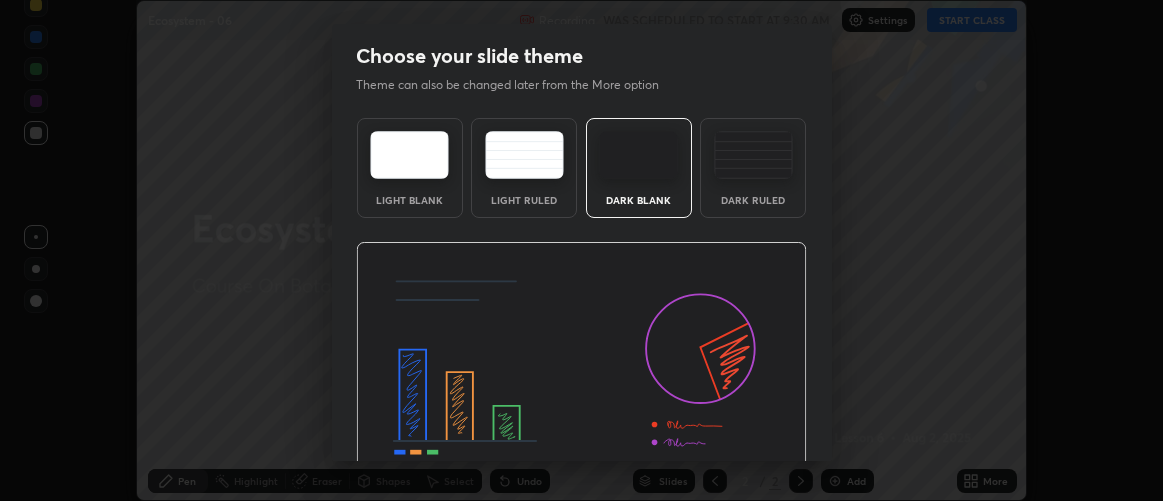 click at bounding box center [581, 369] 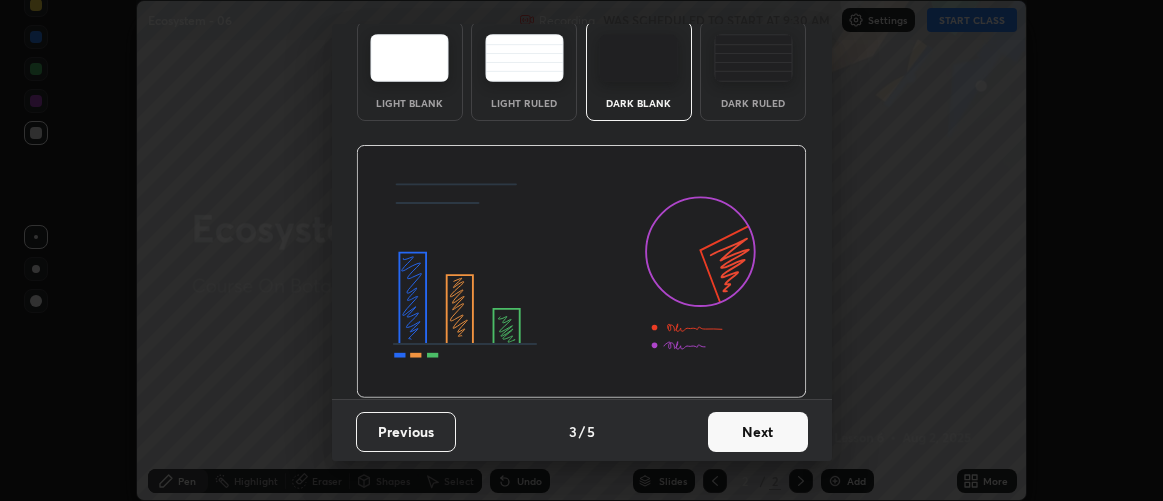 scroll, scrollTop: 98, scrollLeft: 0, axis: vertical 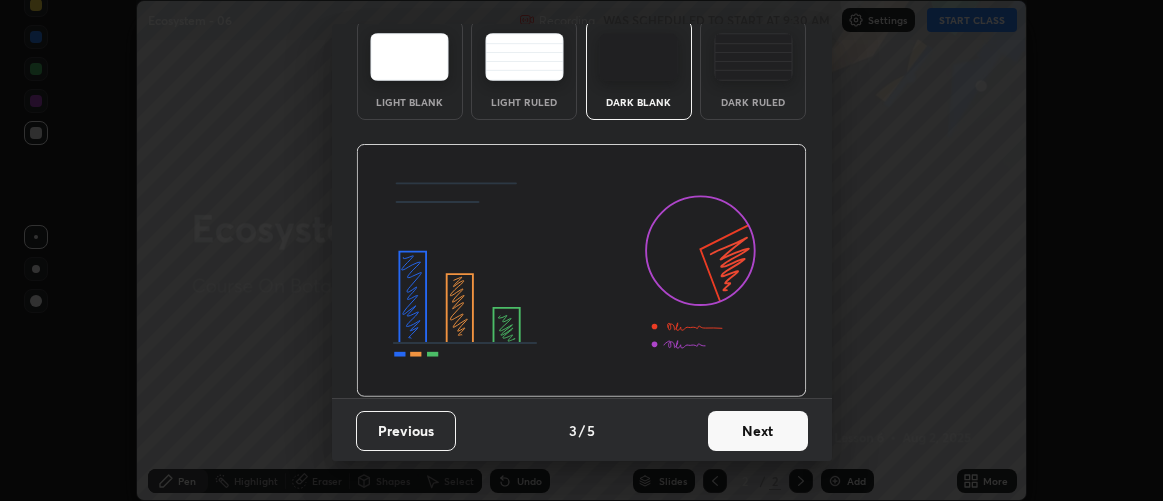 click on "Next" at bounding box center (758, 431) 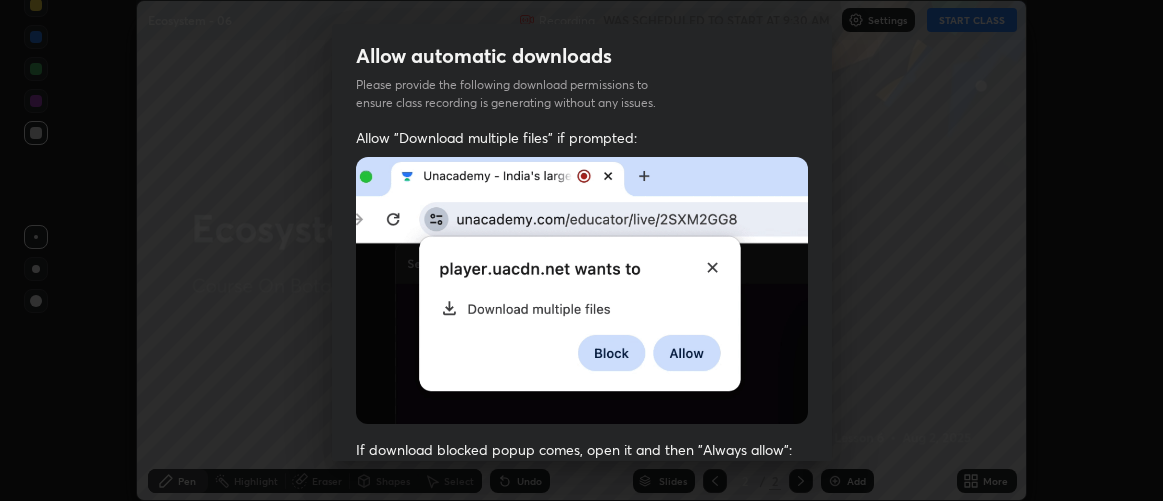 click on "Allow "Download multiple files" if prompted: If download blocked popup comes, open it and then "Always allow": I agree that if I don't provide required permissions, class recording will not be generated" at bounding box center [582, 549] 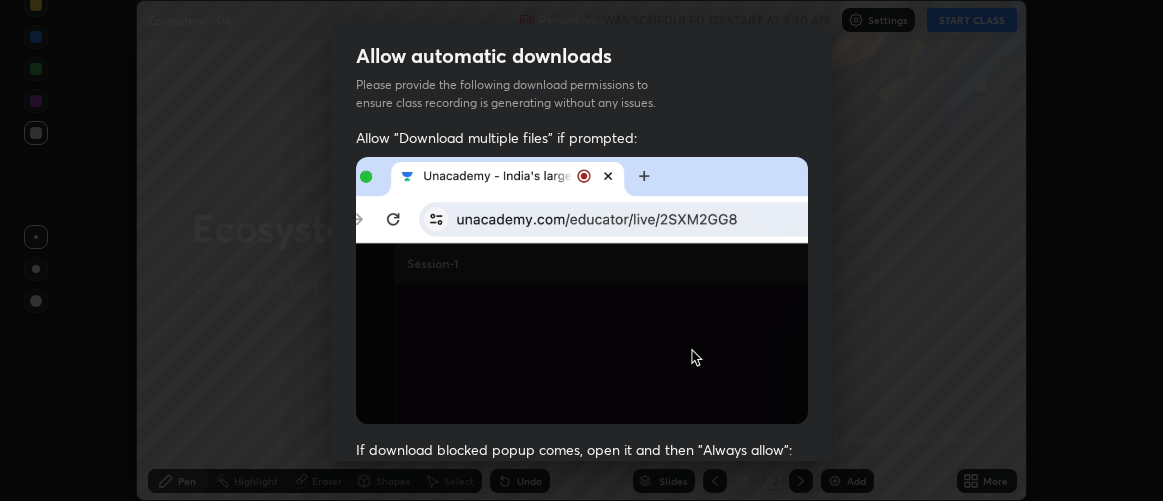 click on "If download blocked popup comes, open it and then "Always allow":" at bounding box center [582, 449] 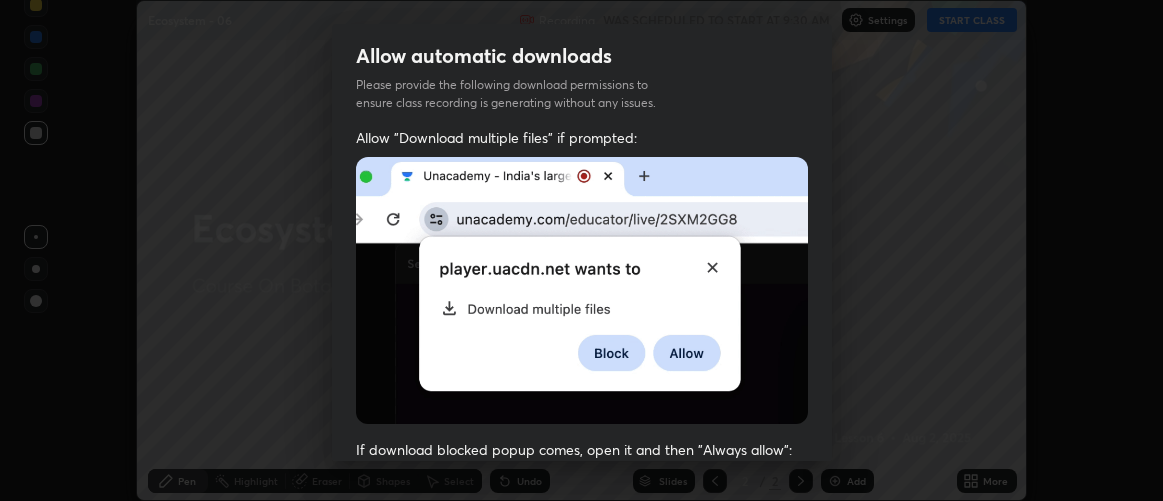 click at bounding box center [582, 290] 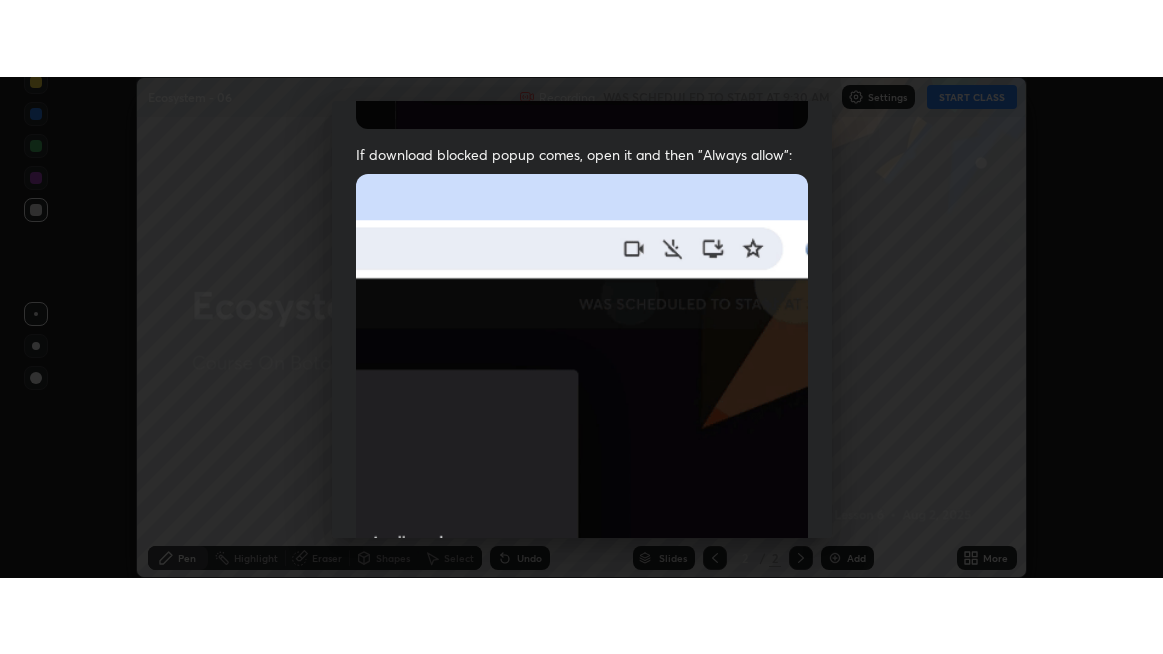 scroll, scrollTop: 563, scrollLeft: 0, axis: vertical 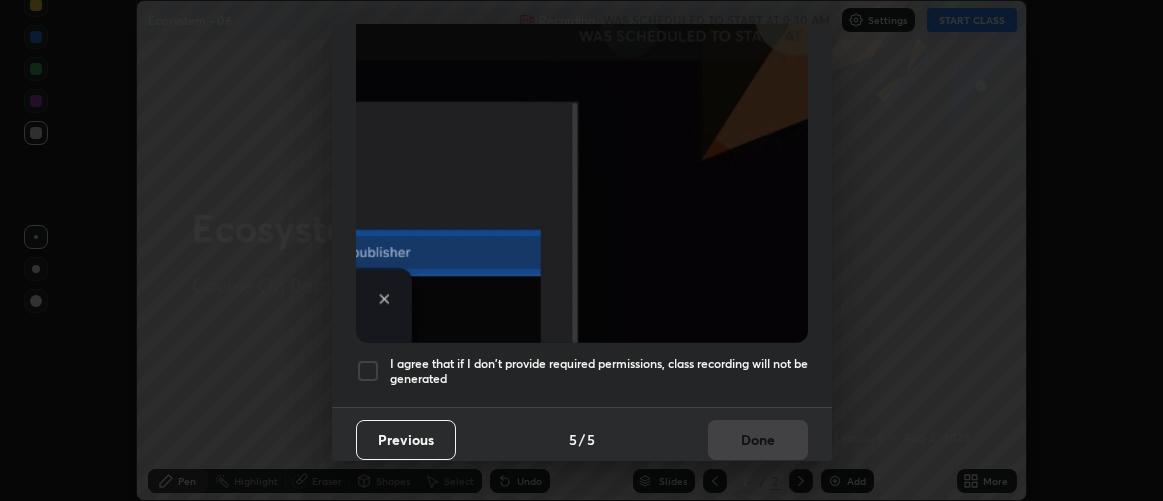 click on "Previous 5 / 5 Done" at bounding box center (582, 439) 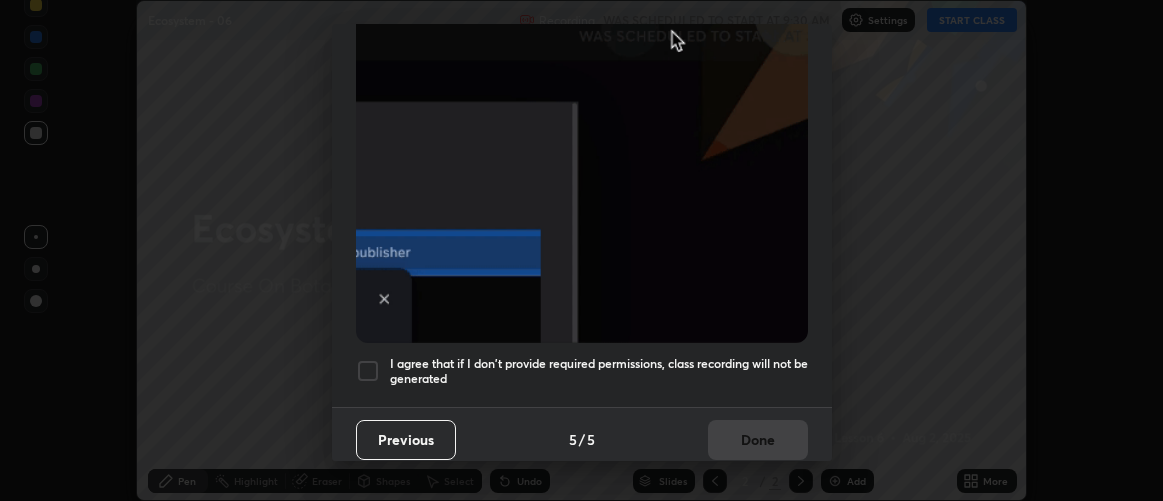 click on "I agree that if I don't provide required permissions, class recording will not be generated" at bounding box center [599, 371] 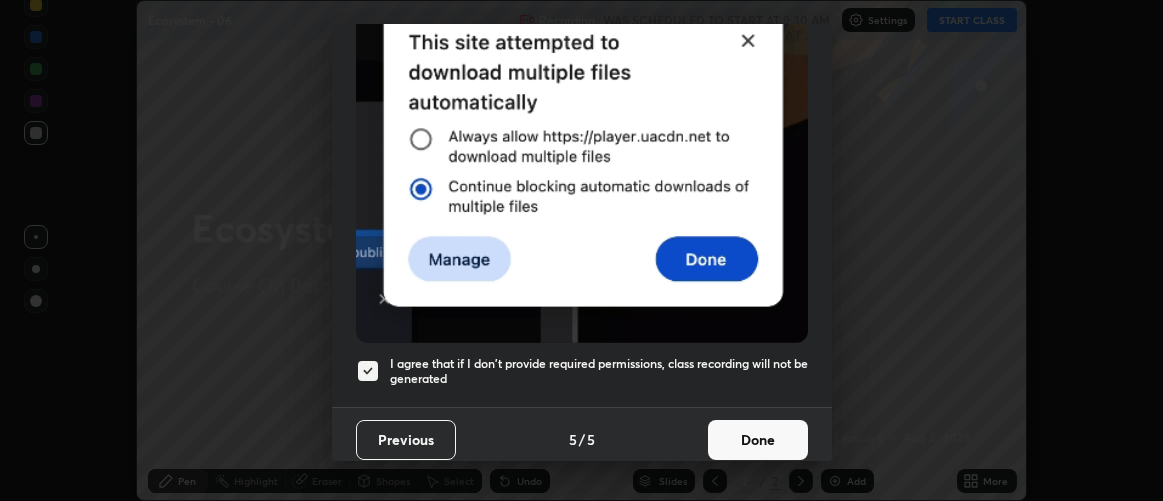 click on "Done" at bounding box center [758, 440] 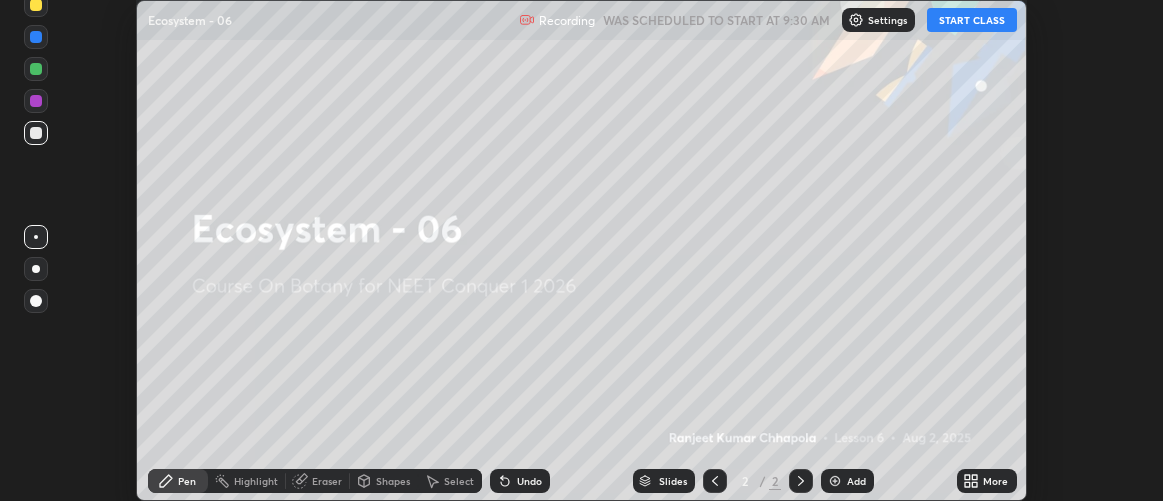 click 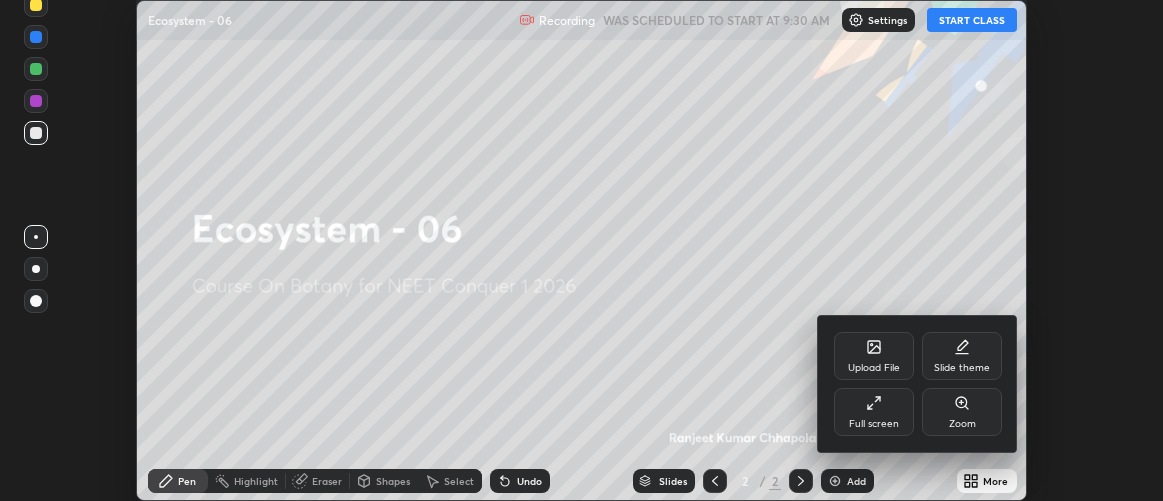 click on "Upload File" at bounding box center [874, 368] 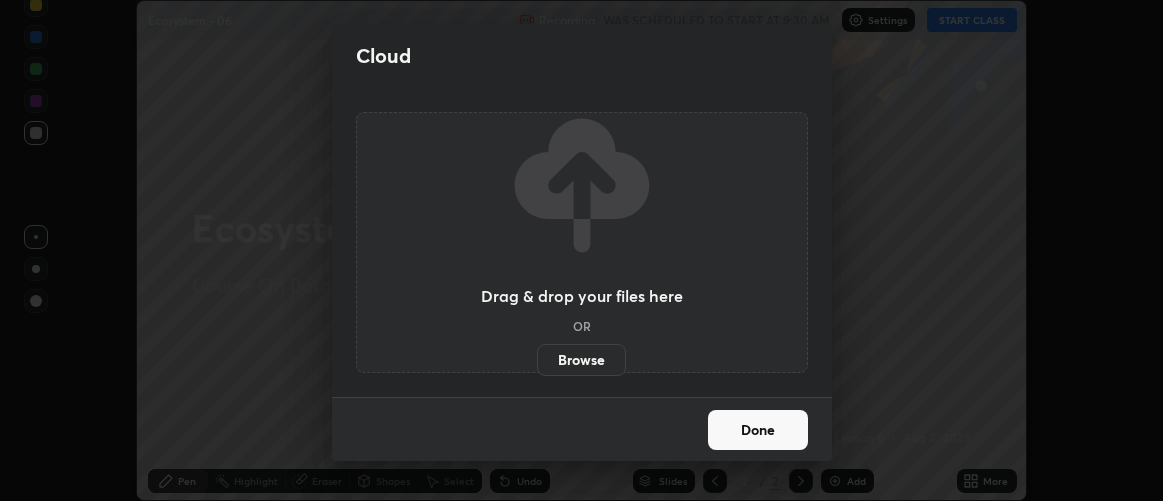 click on "Browse" at bounding box center [581, 360] 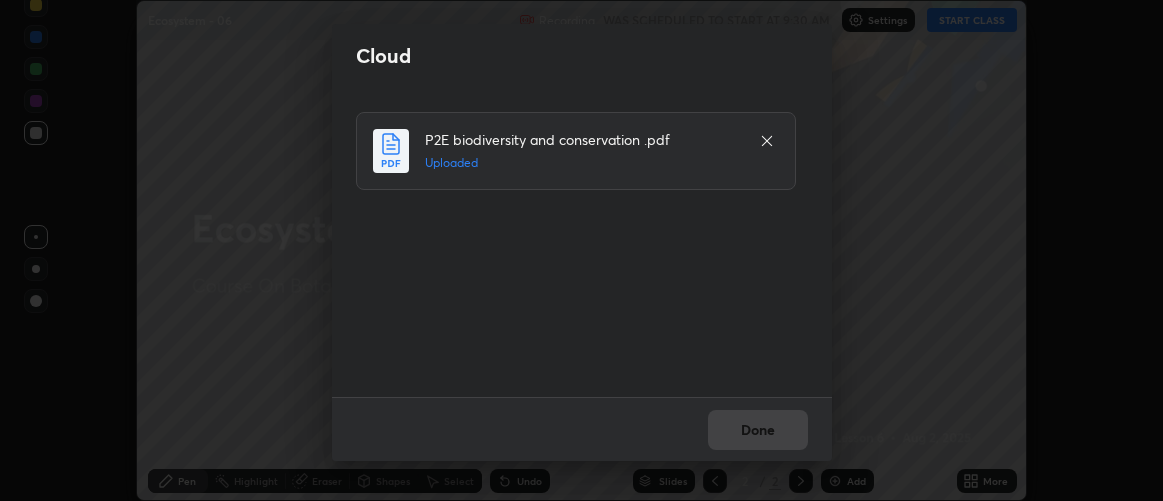 click on "Done" at bounding box center [758, 430] 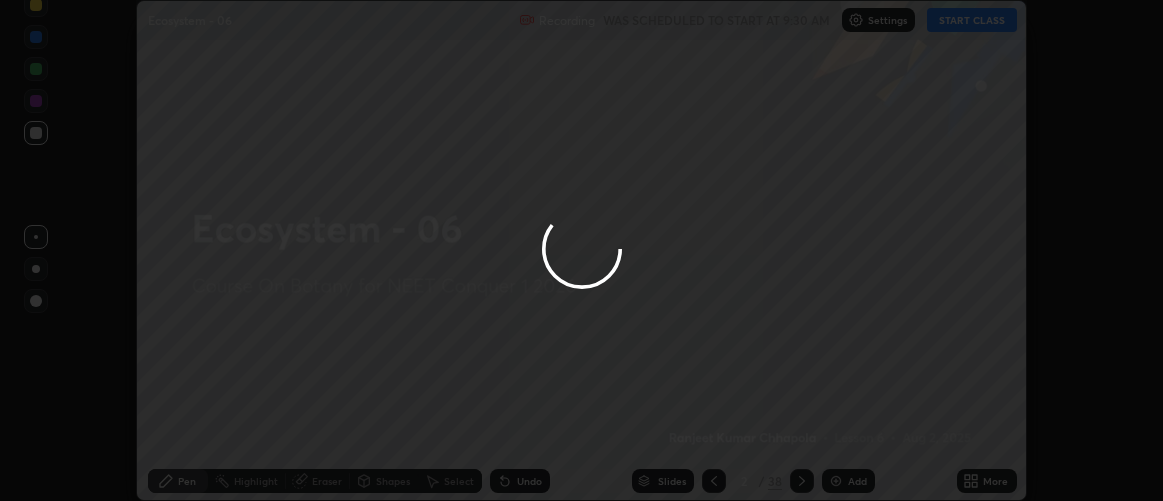 click at bounding box center [581, 250] 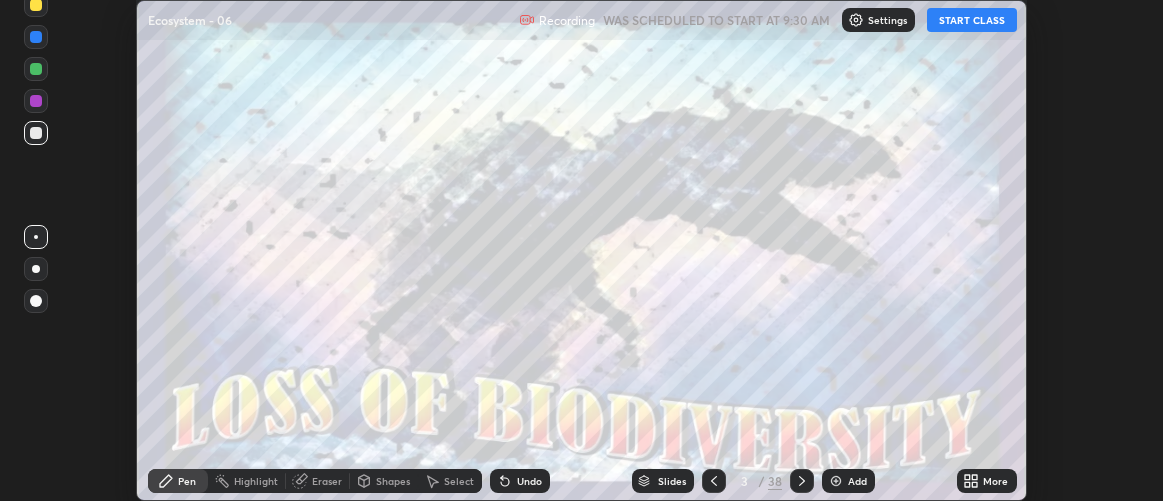 click 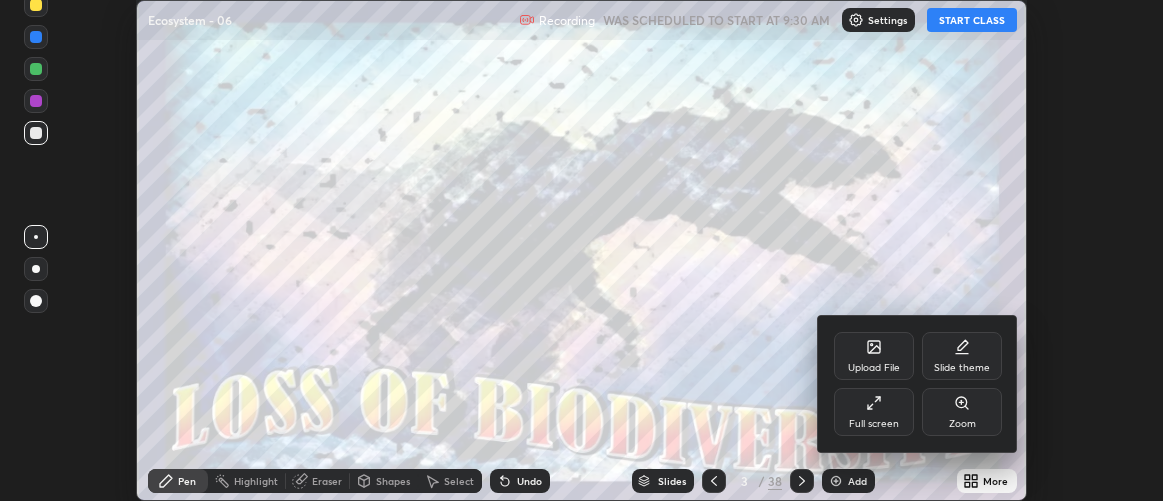 click on "Full screen" at bounding box center (874, 412) 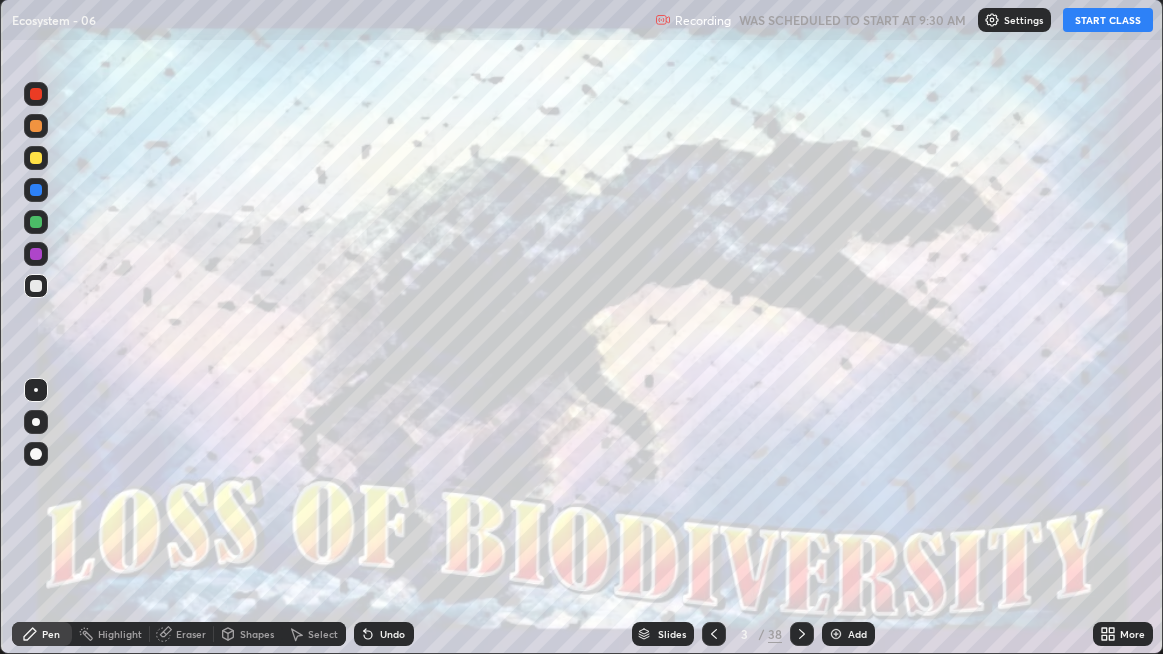 scroll, scrollTop: 99345, scrollLeft: 98836, axis: both 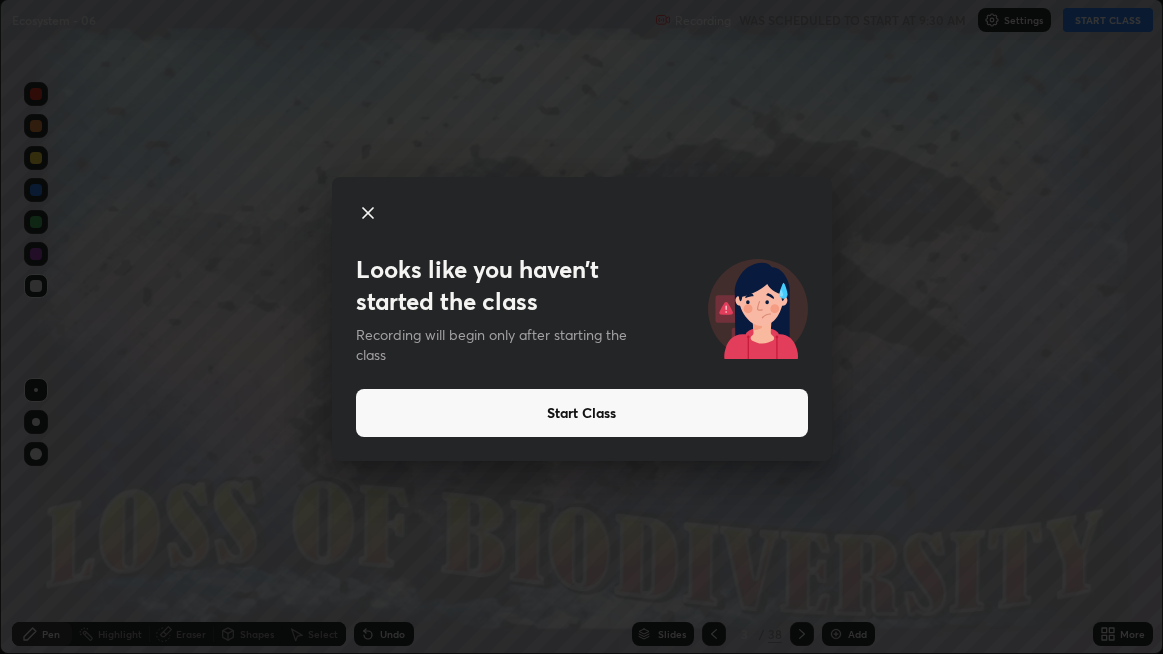 click on "Start Class" at bounding box center (582, 413) 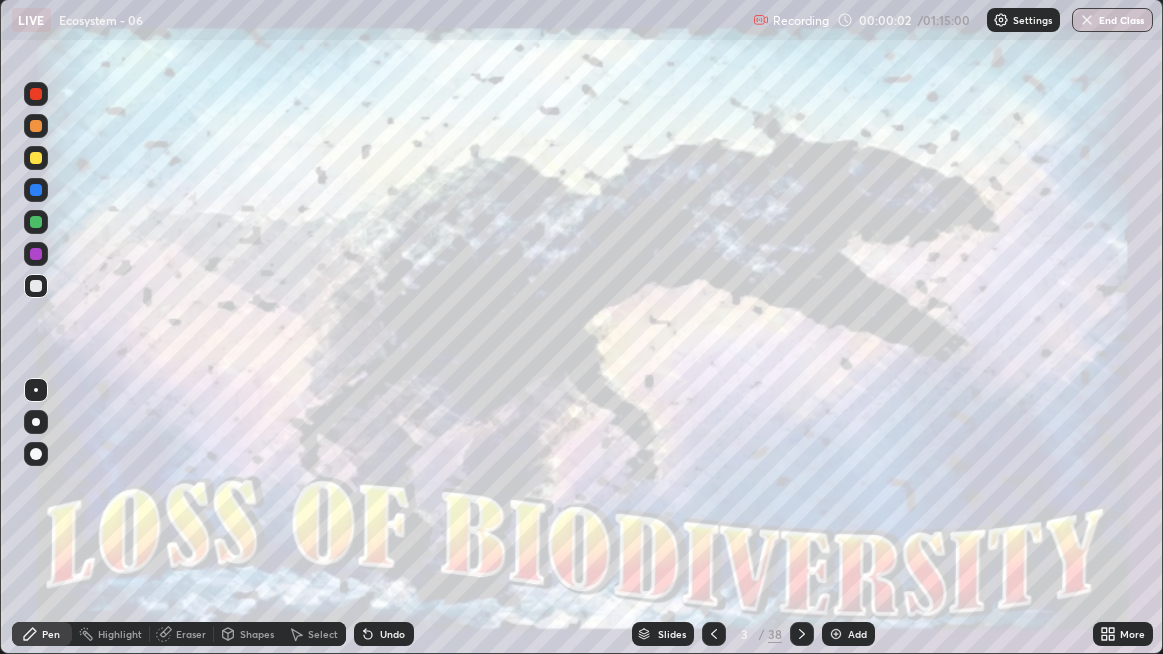 click 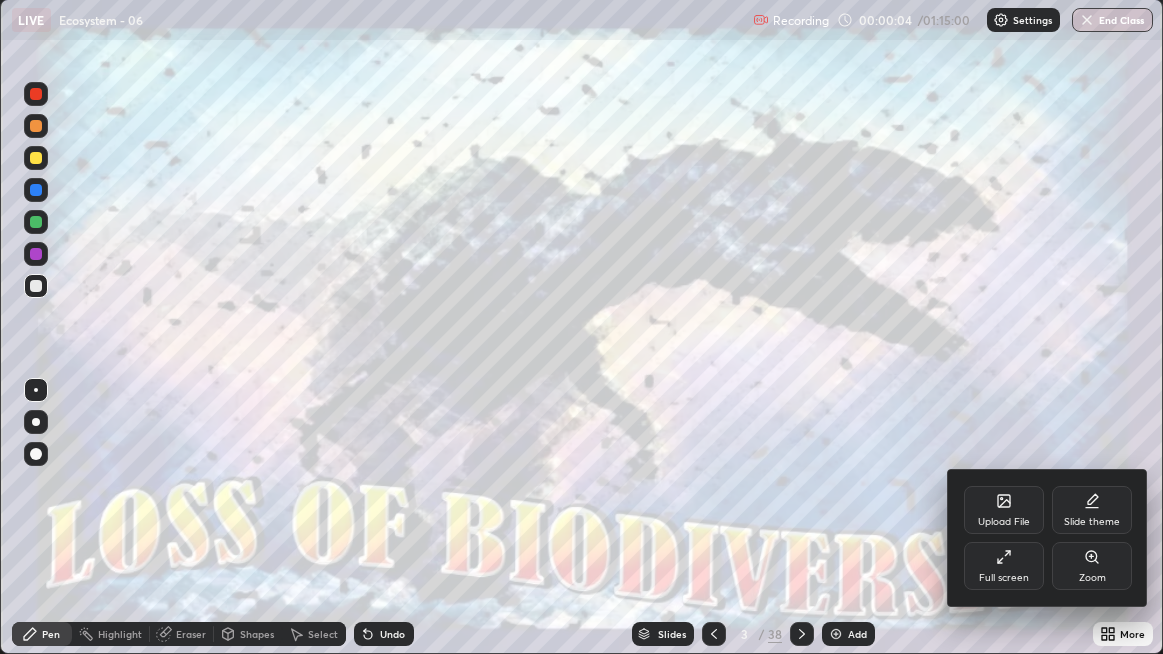 click at bounding box center (581, 327) 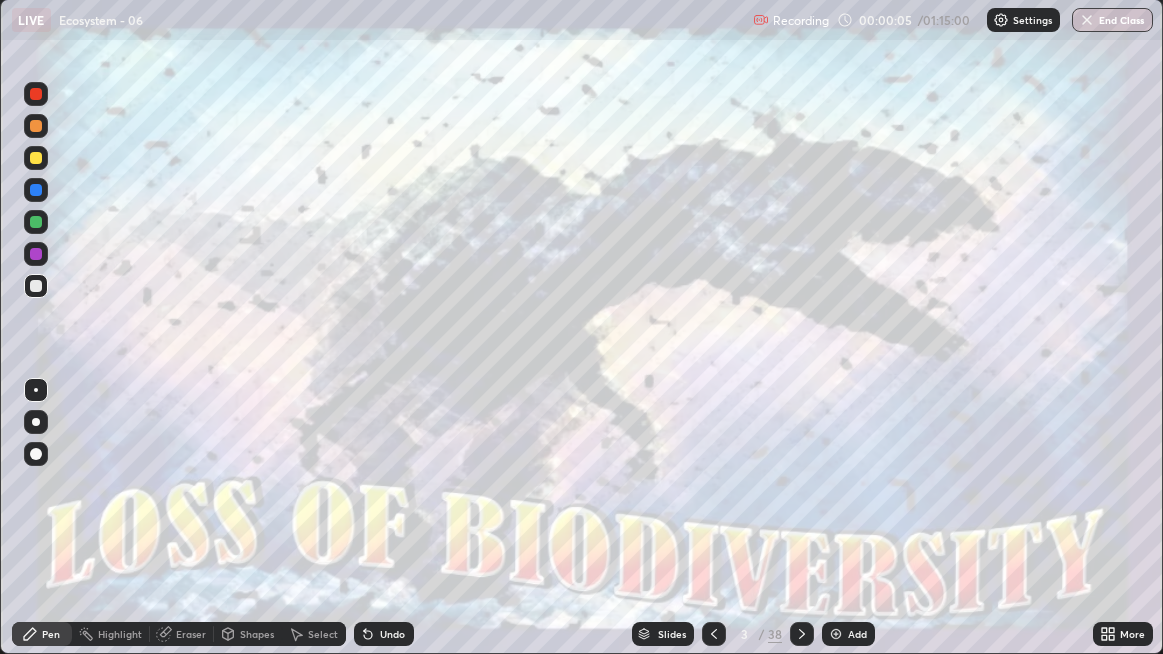 click 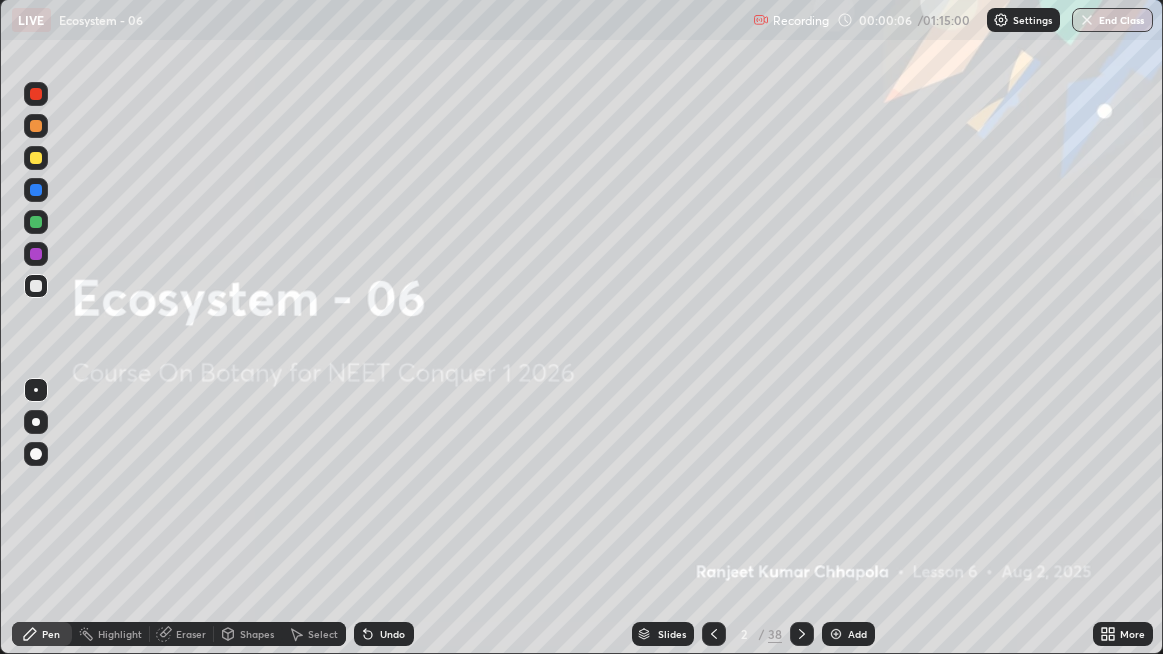 click at bounding box center [836, 634] 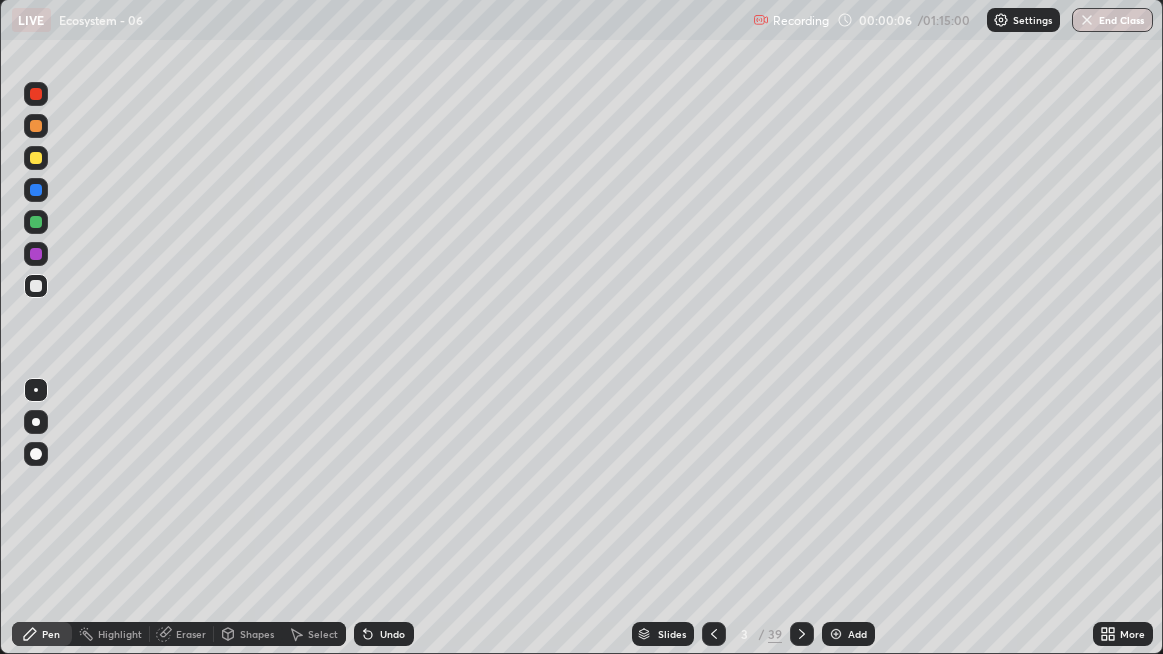 click at bounding box center [836, 634] 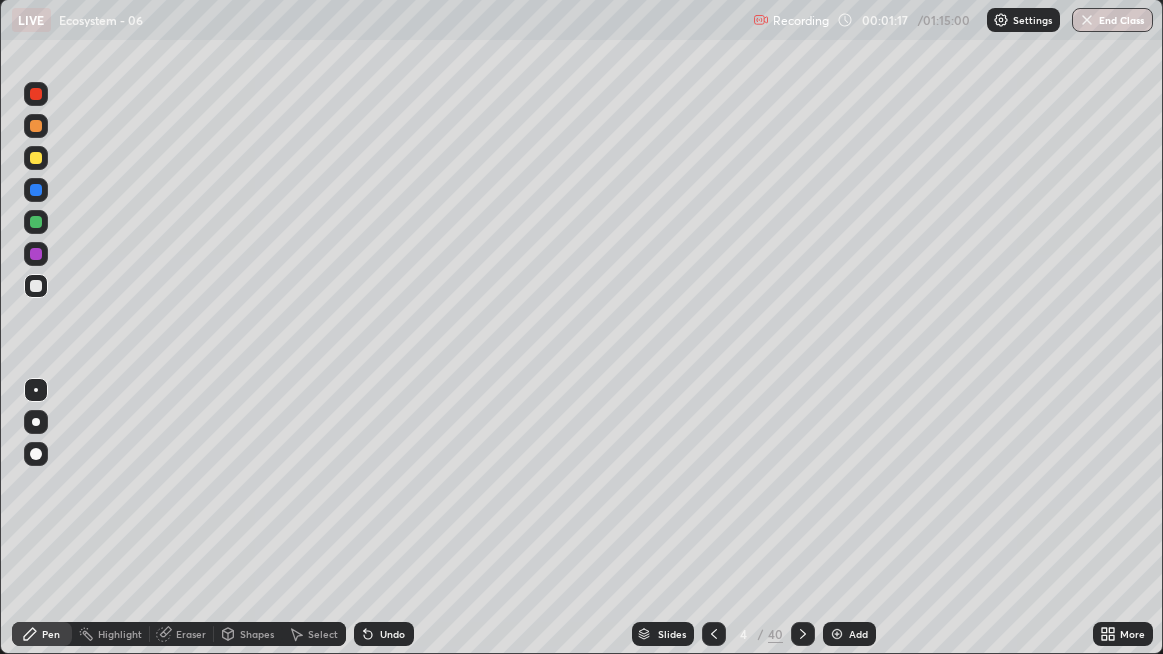 click 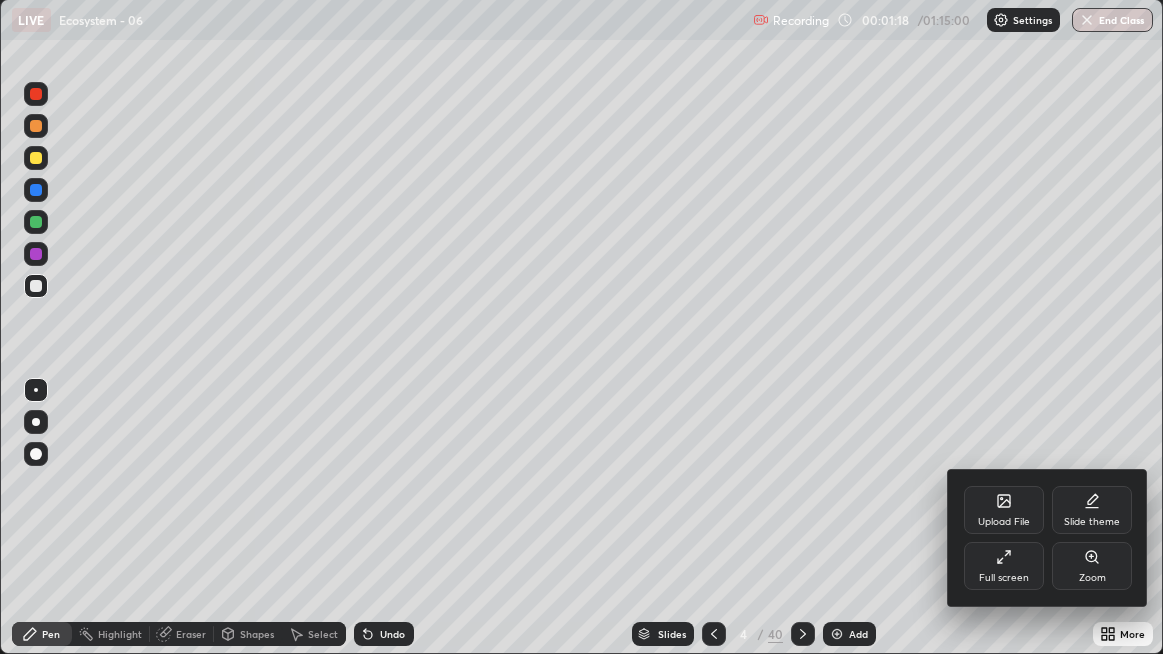 click on "Full screen" at bounding box center [1004, 566] 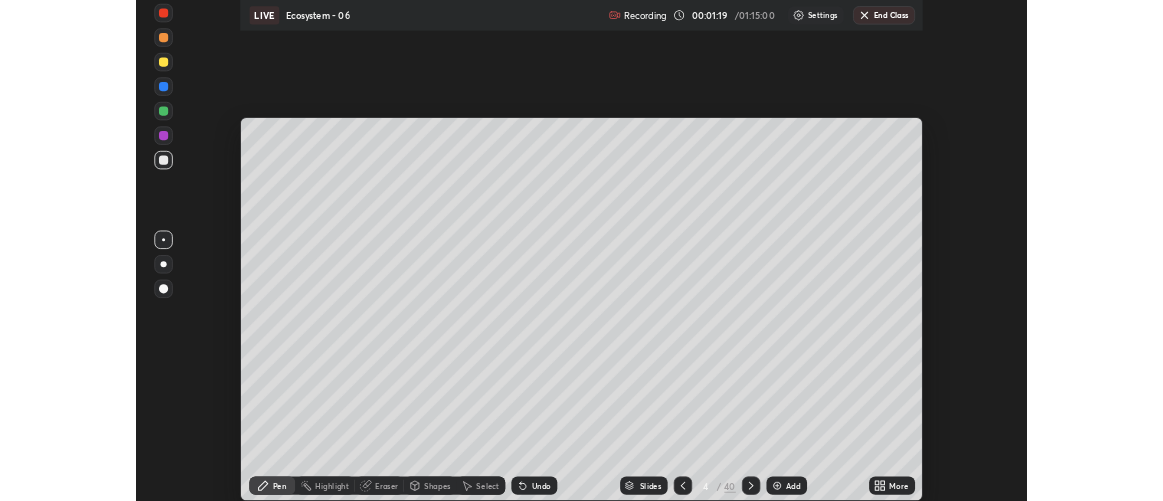 scroll, scrollTop: 500, scrollLeft: 1163, axis: both 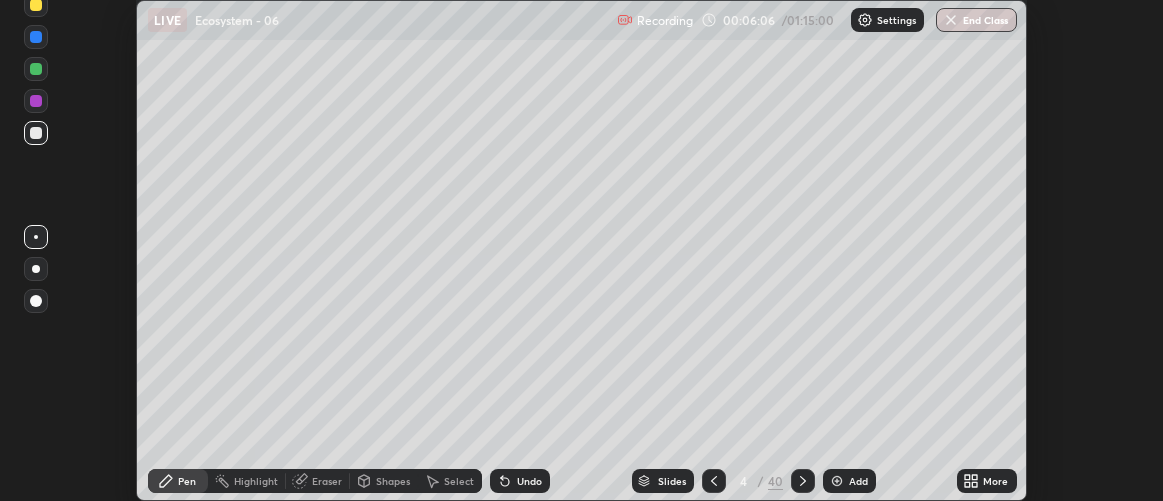 click 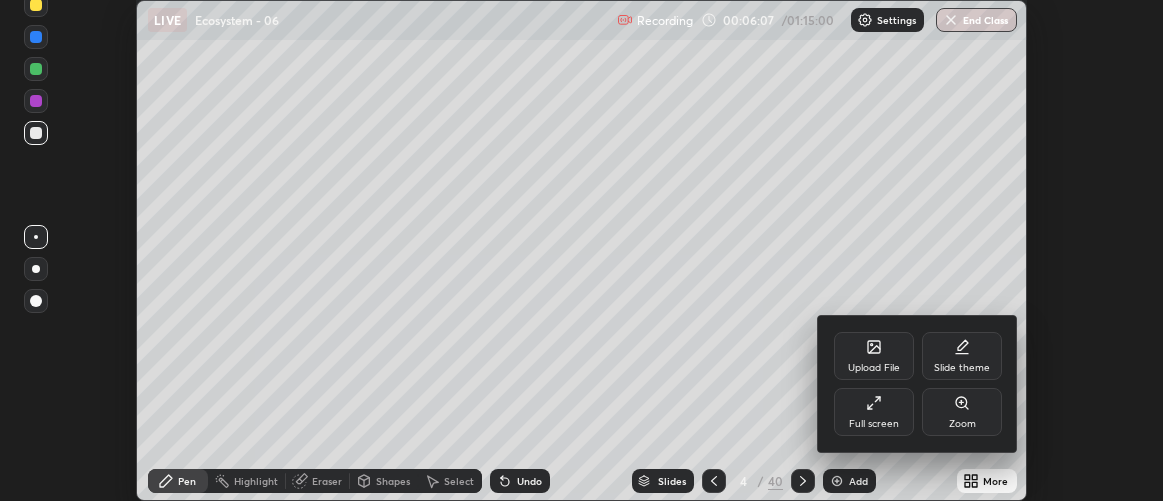 click 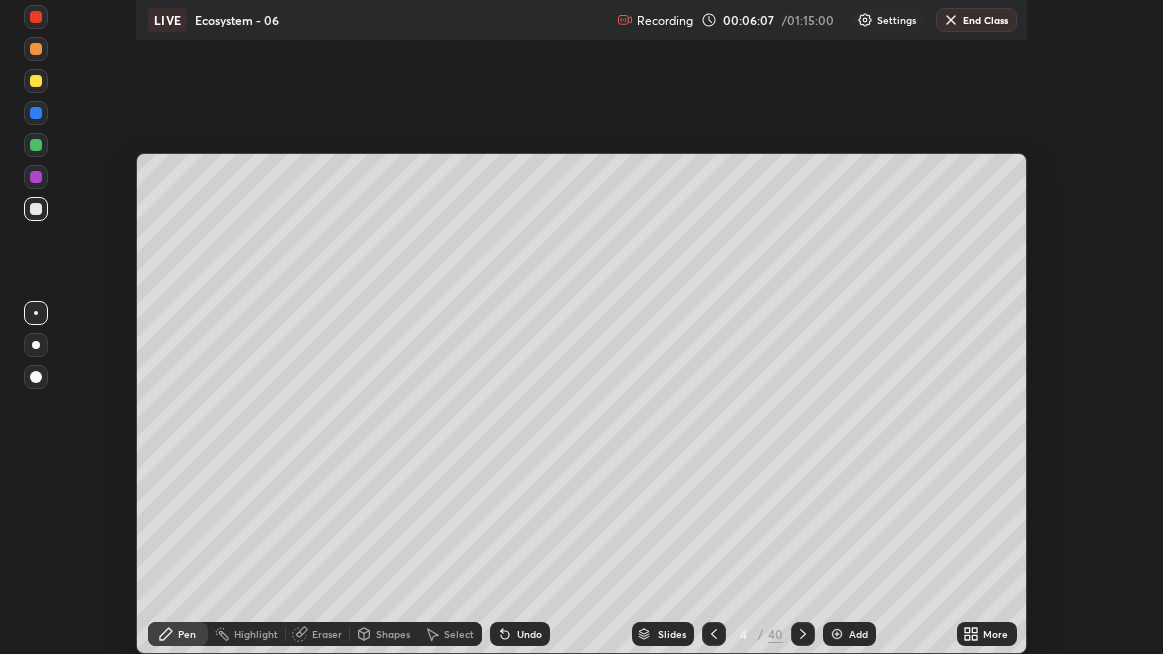 scroll, scrollTop: 99345, scrollLeft: 98836, axis: both 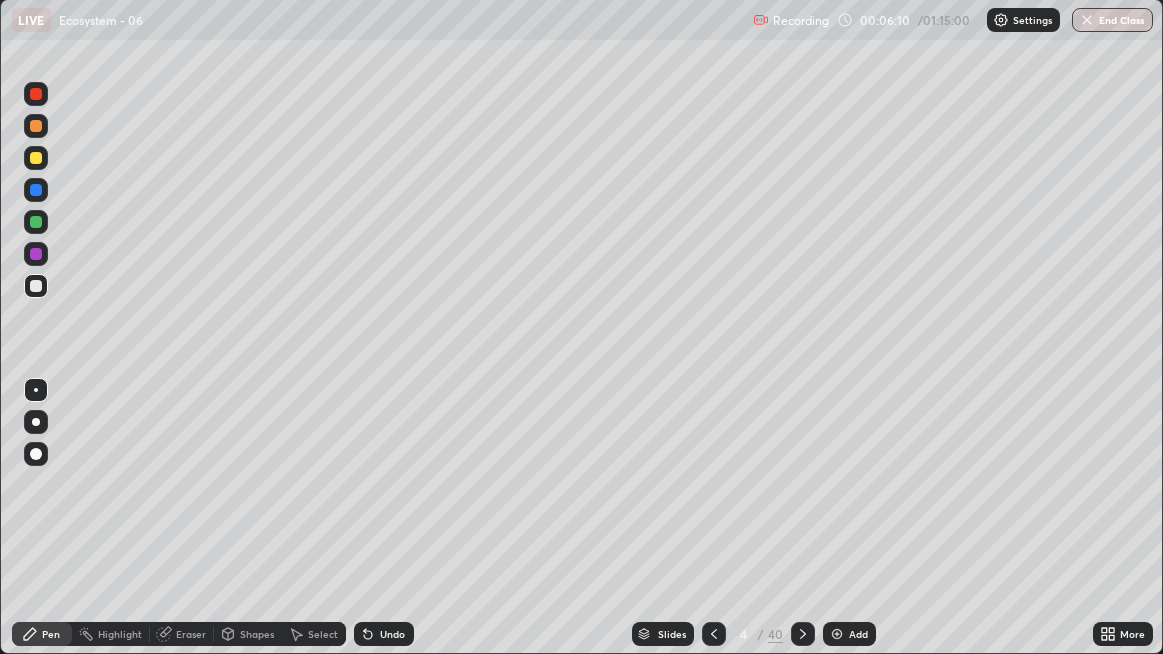 click 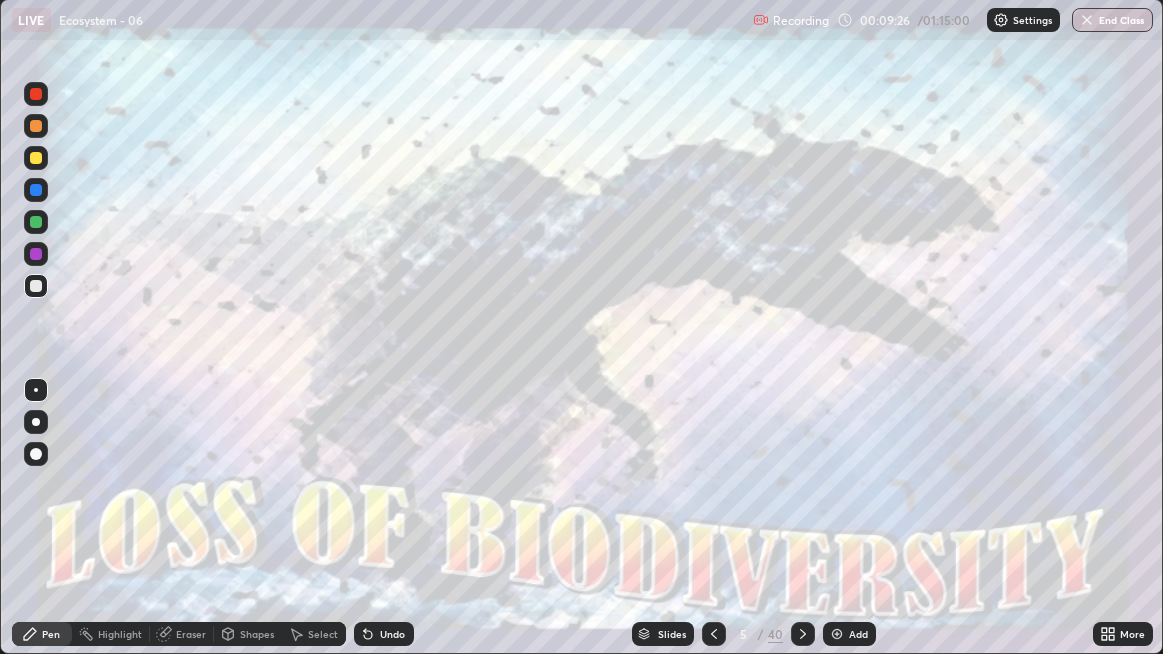click 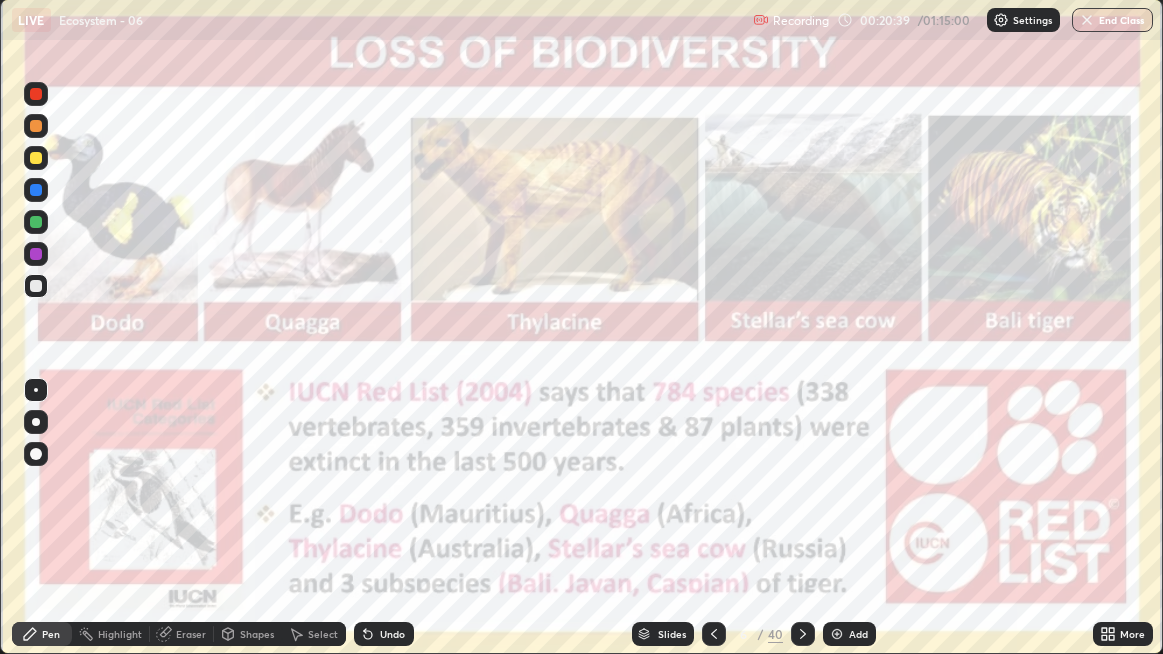 click 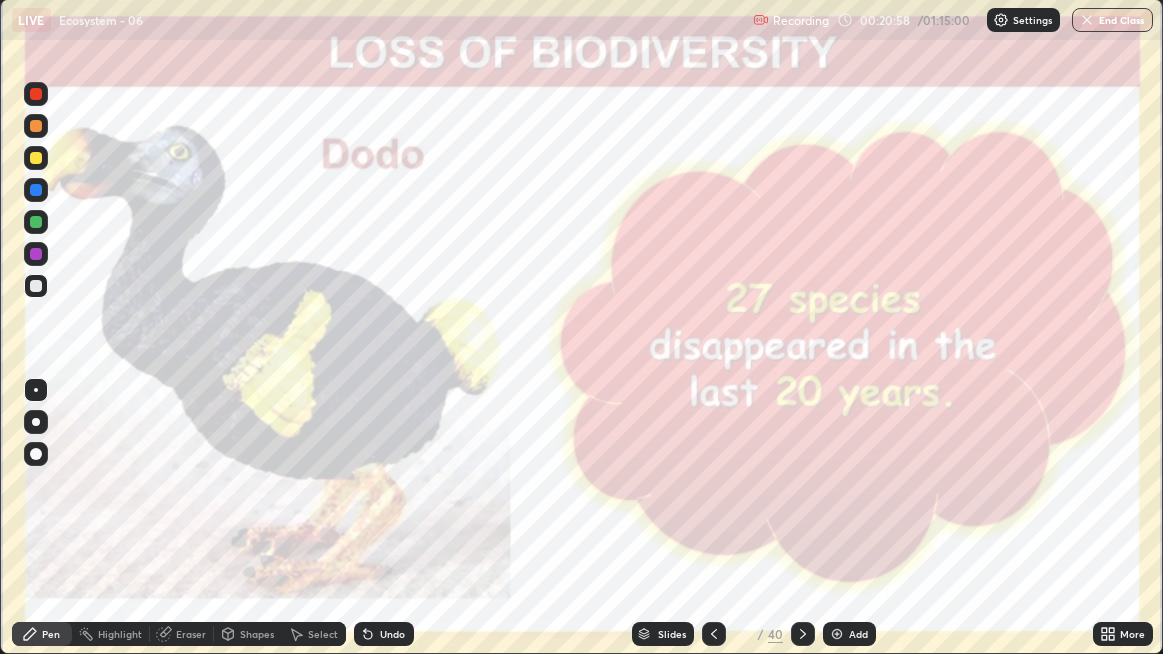 click 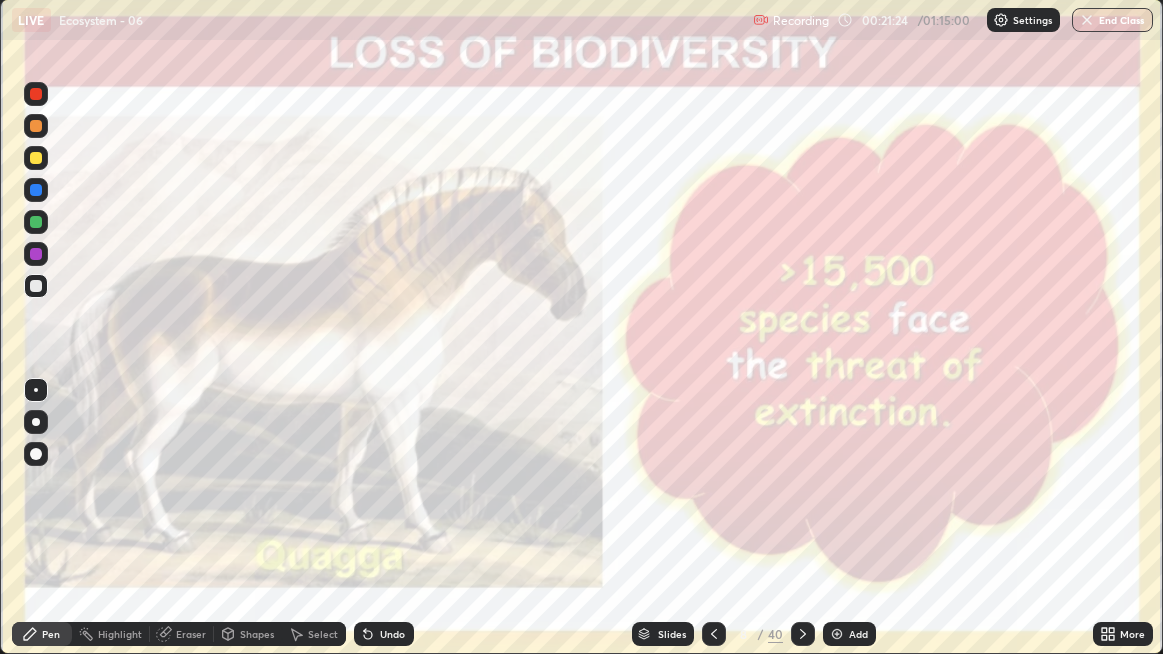 click 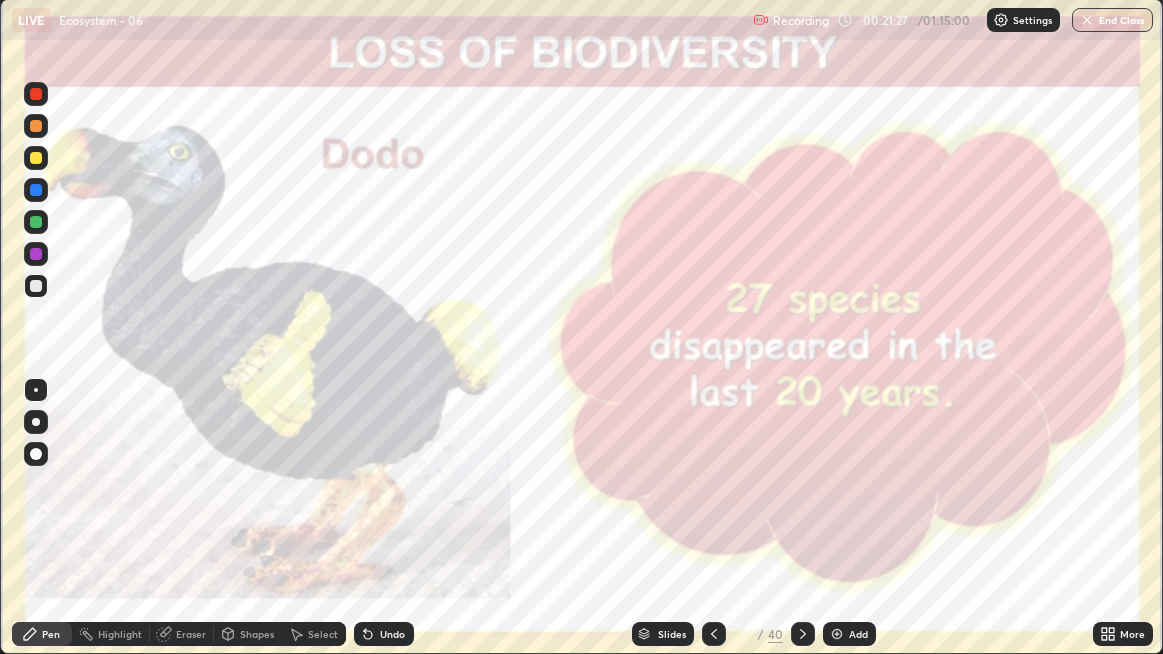 click at bounding box center [803, 634] 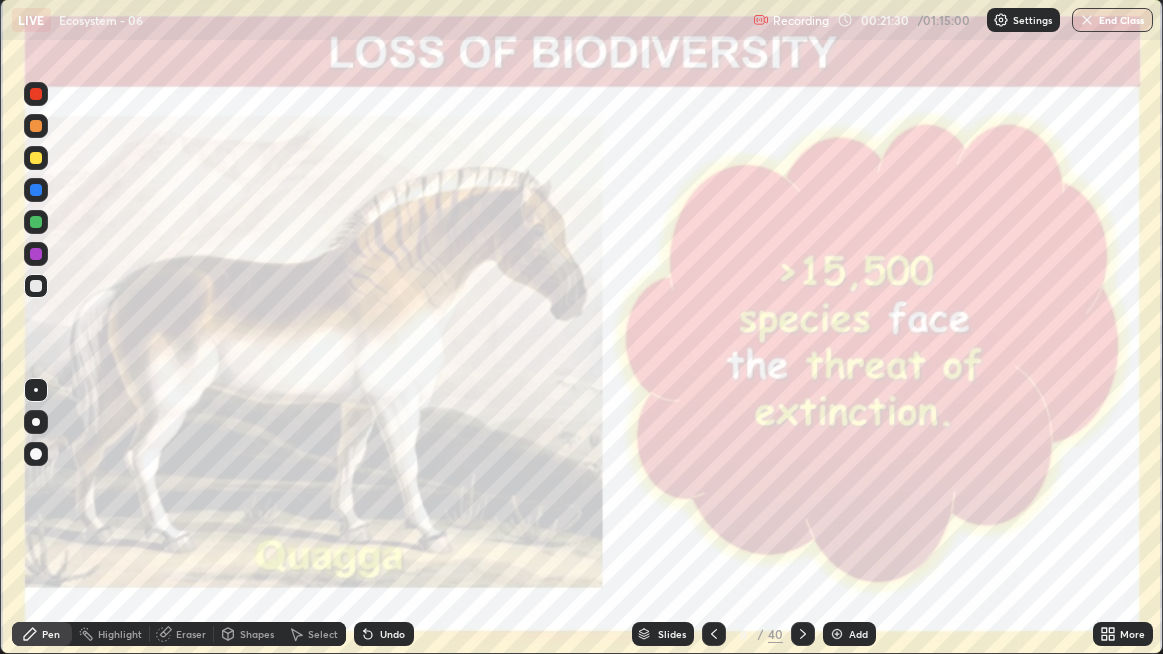 click 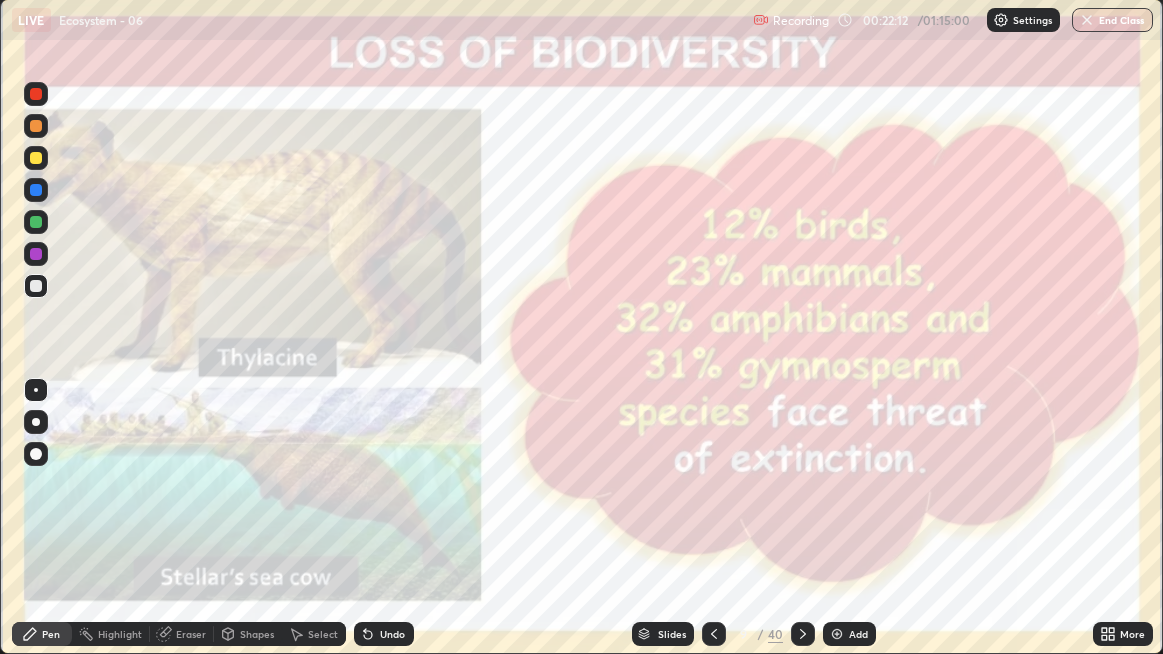 click on "Highlight" at bounding box center [120, 634] 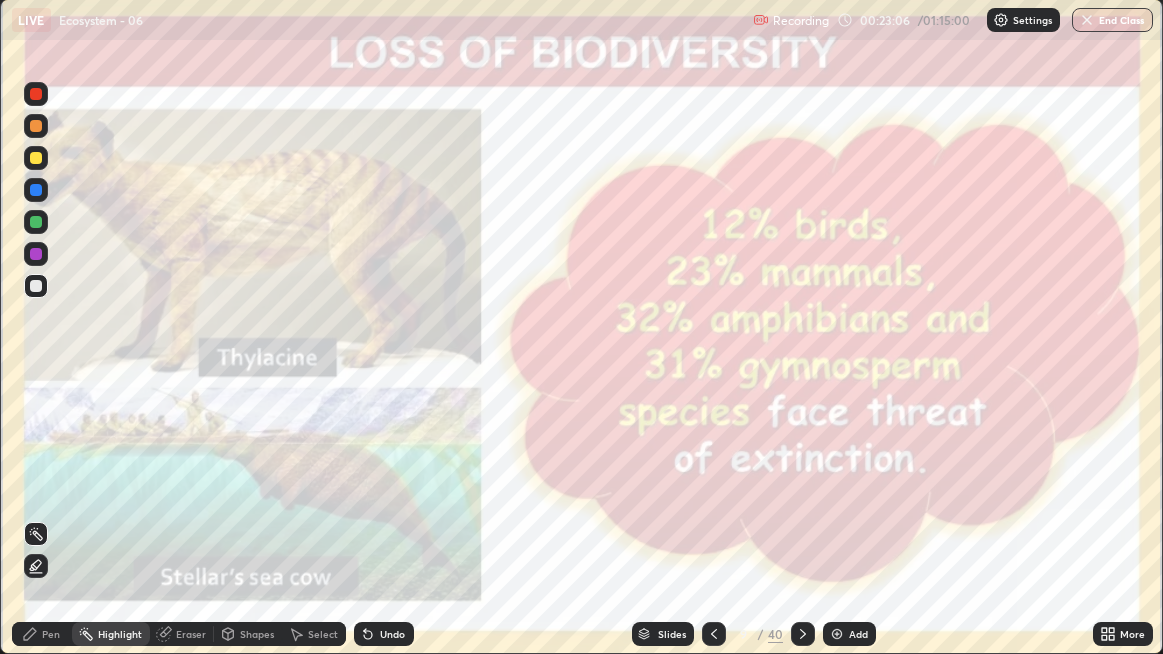 click on "Pen" at bounding box center [51, 634] 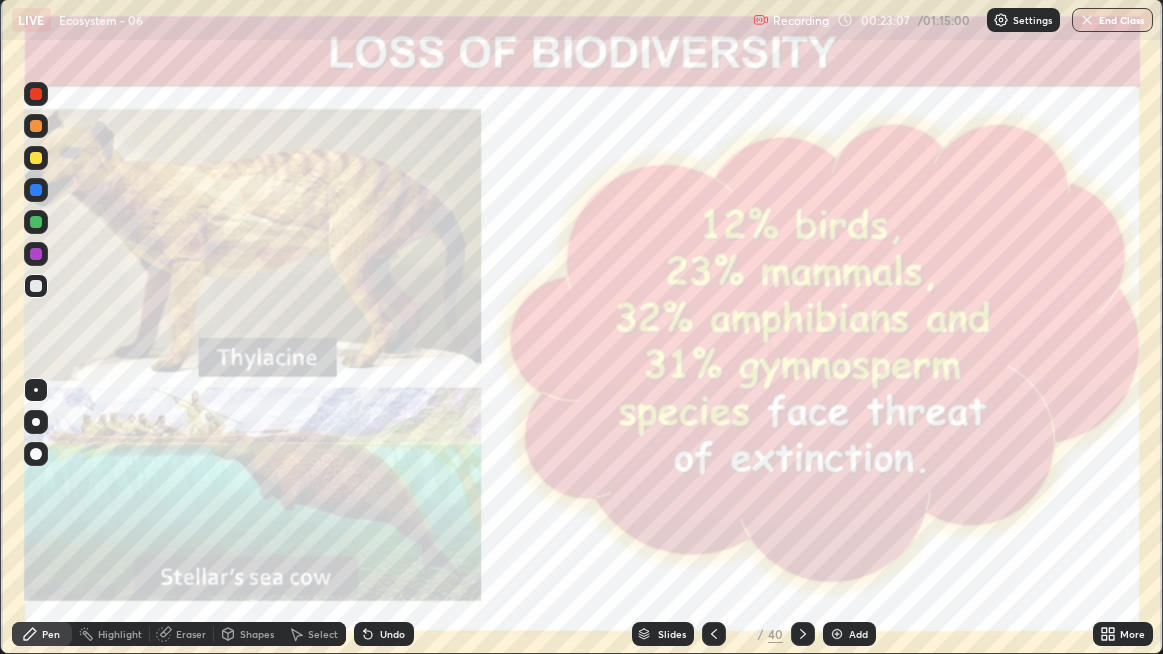 click at bounding box center [36, 422] 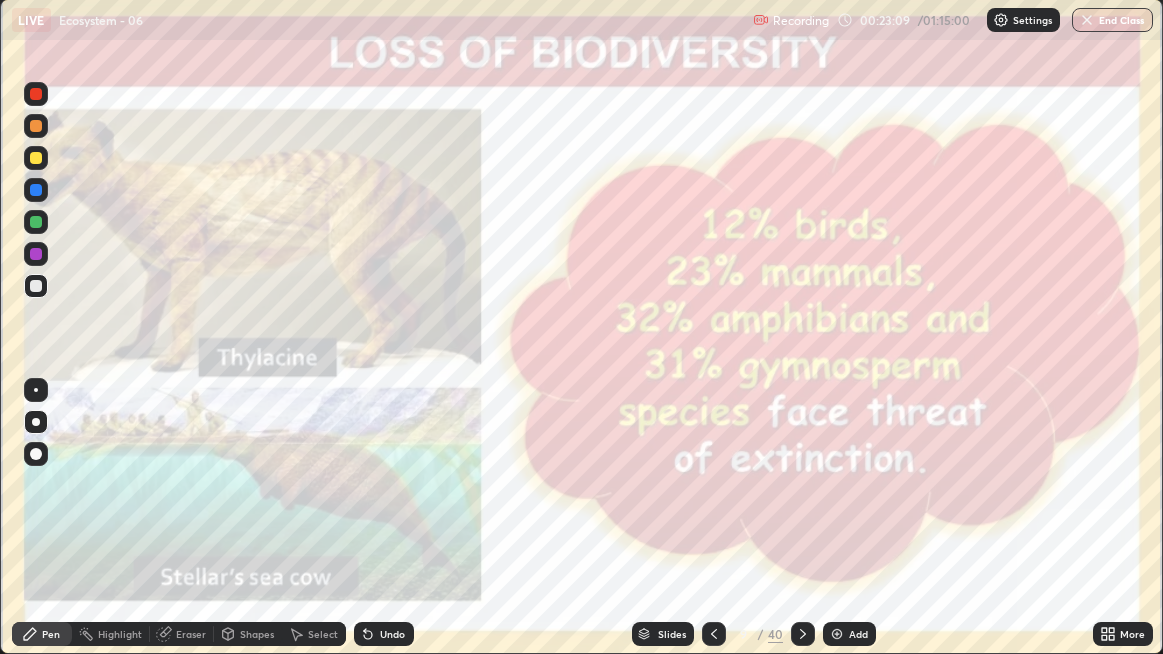 click at bounding box center [36, 158] 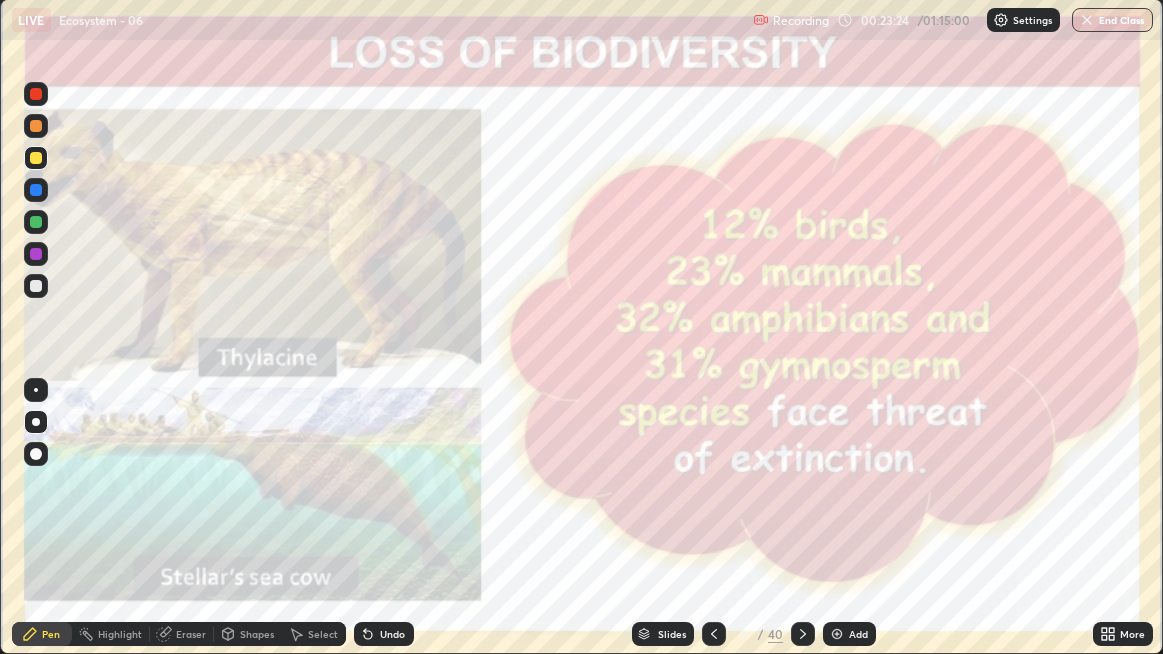 click 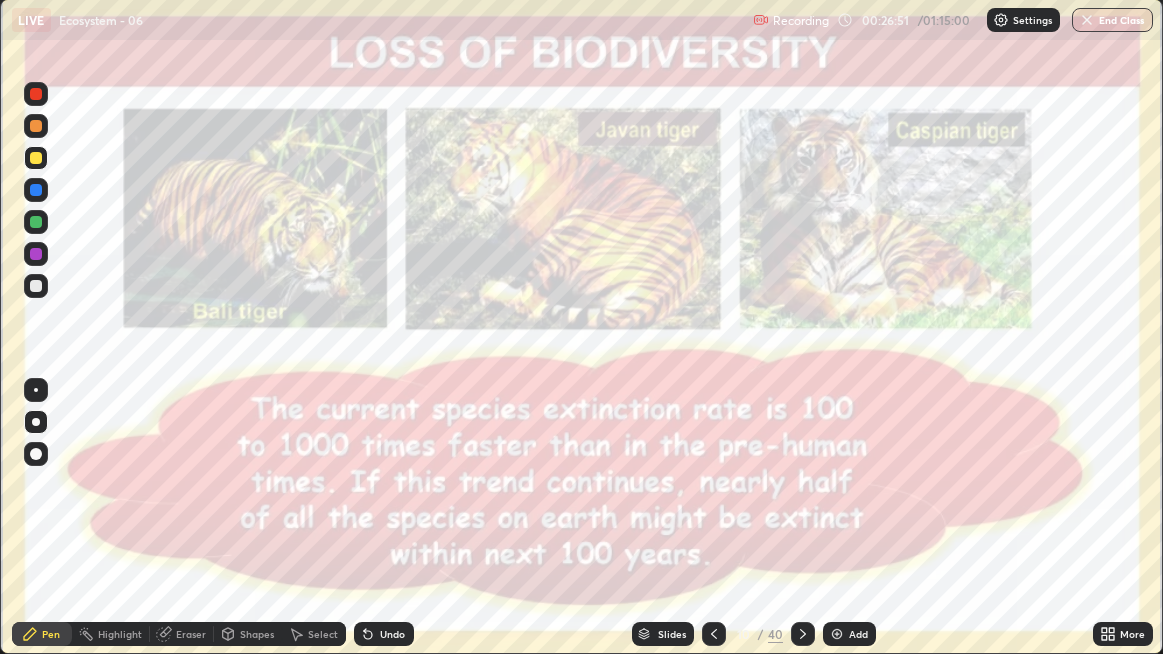 click 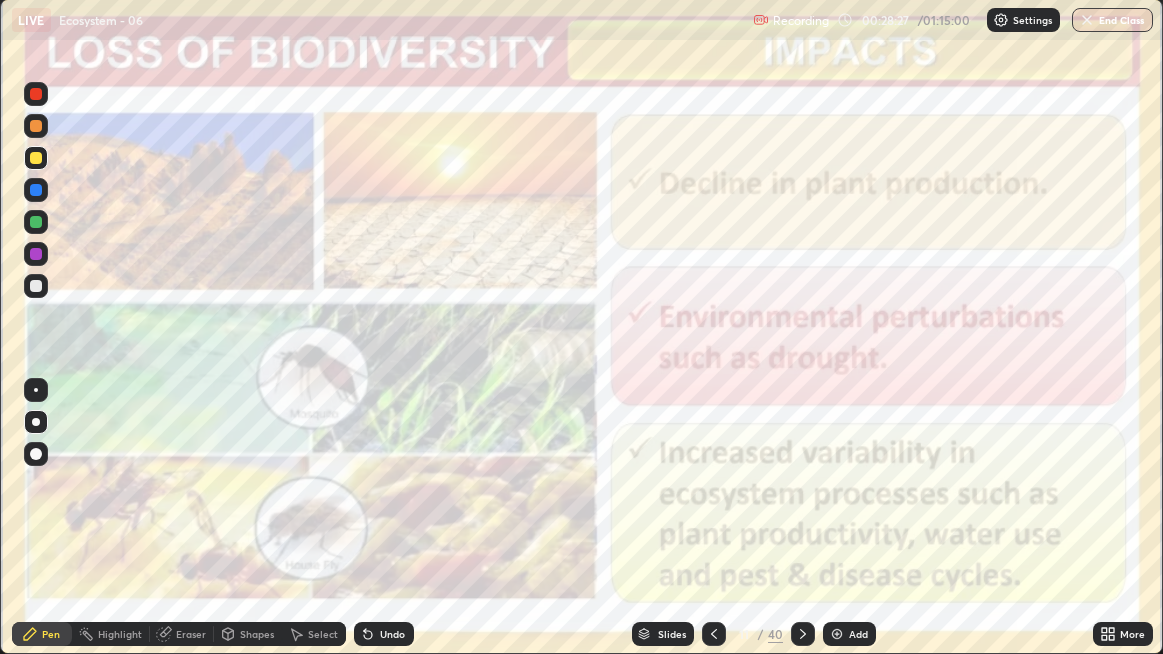click 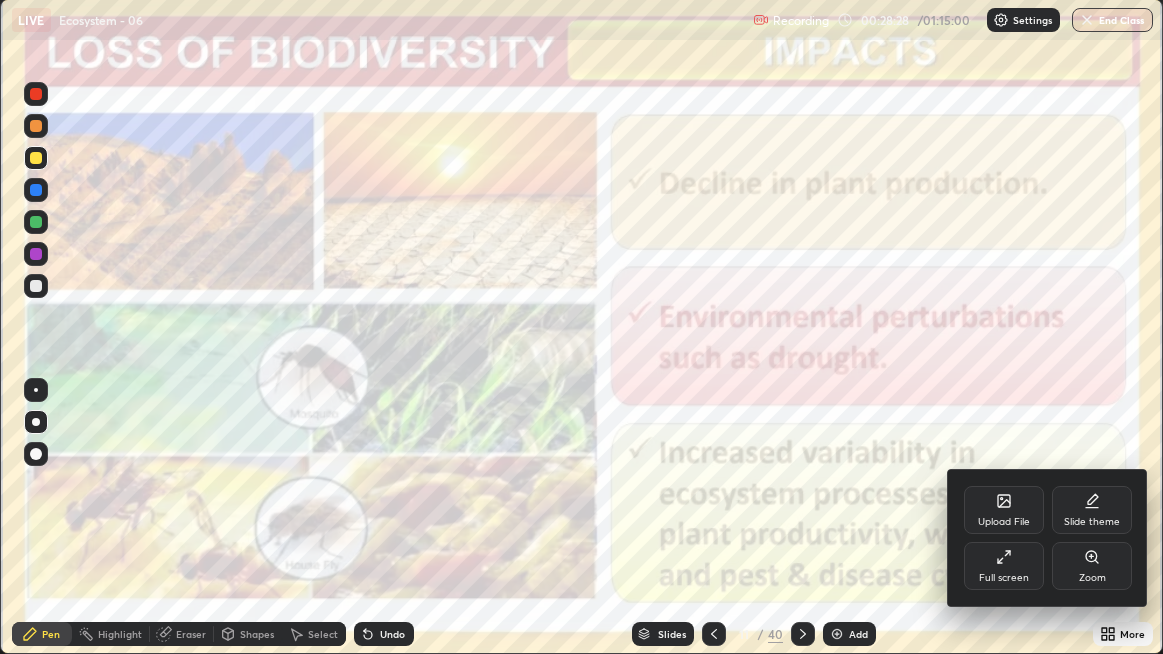click 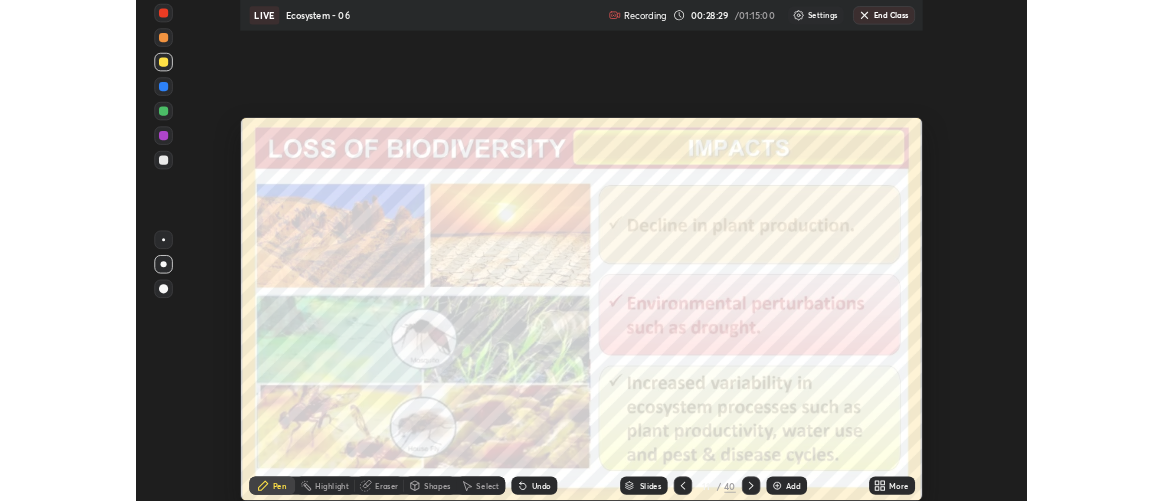 scroll, scrollTop: 500, scrollLeft: 1163, axis: both 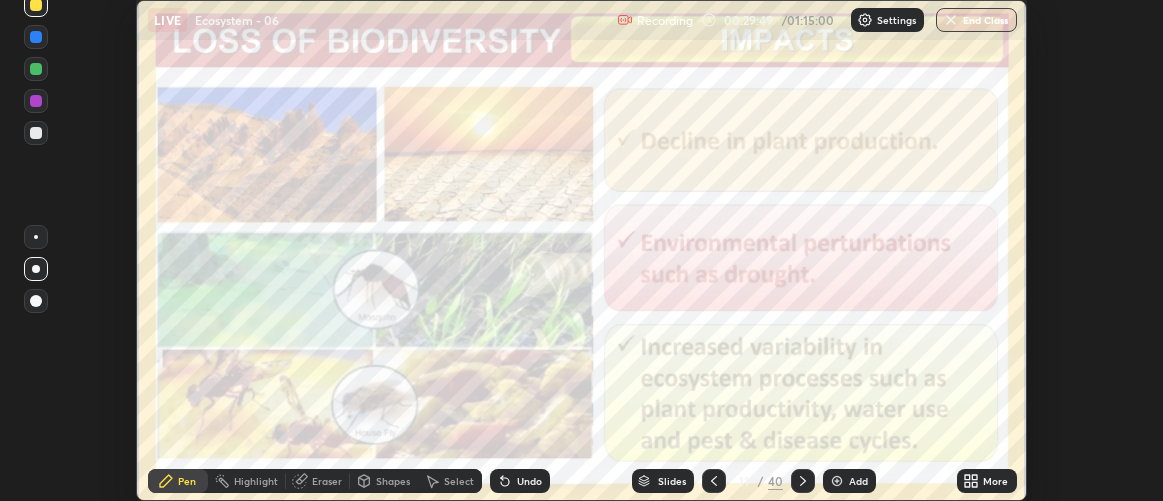 click 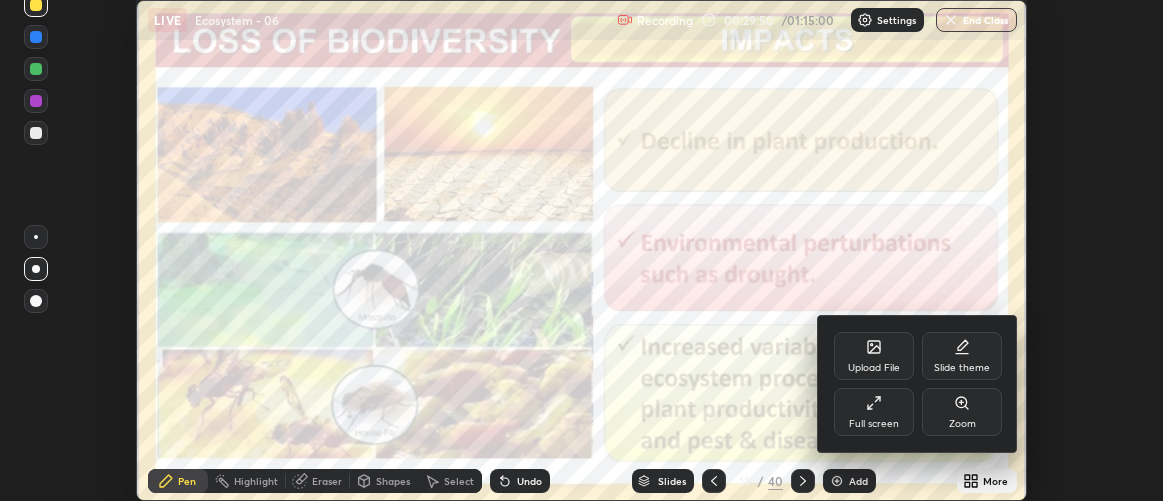 click on "Full screen" at bounding box center (874, 412) 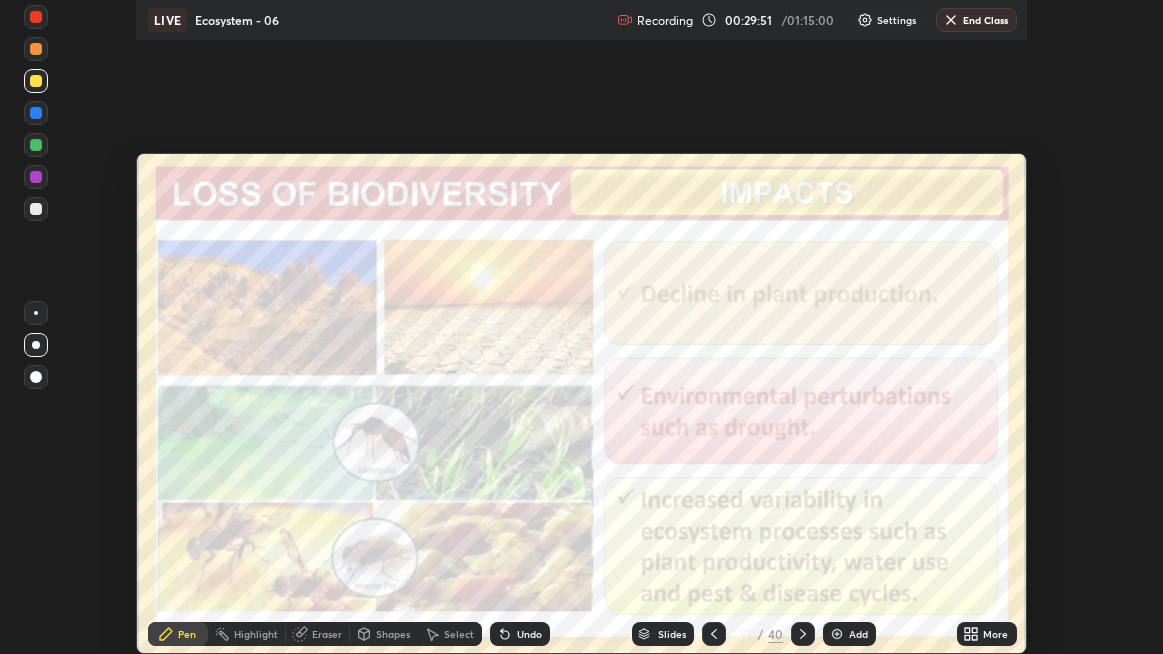 scroll, scrollTop: 99345, scrollLeft: 98836, axis: both 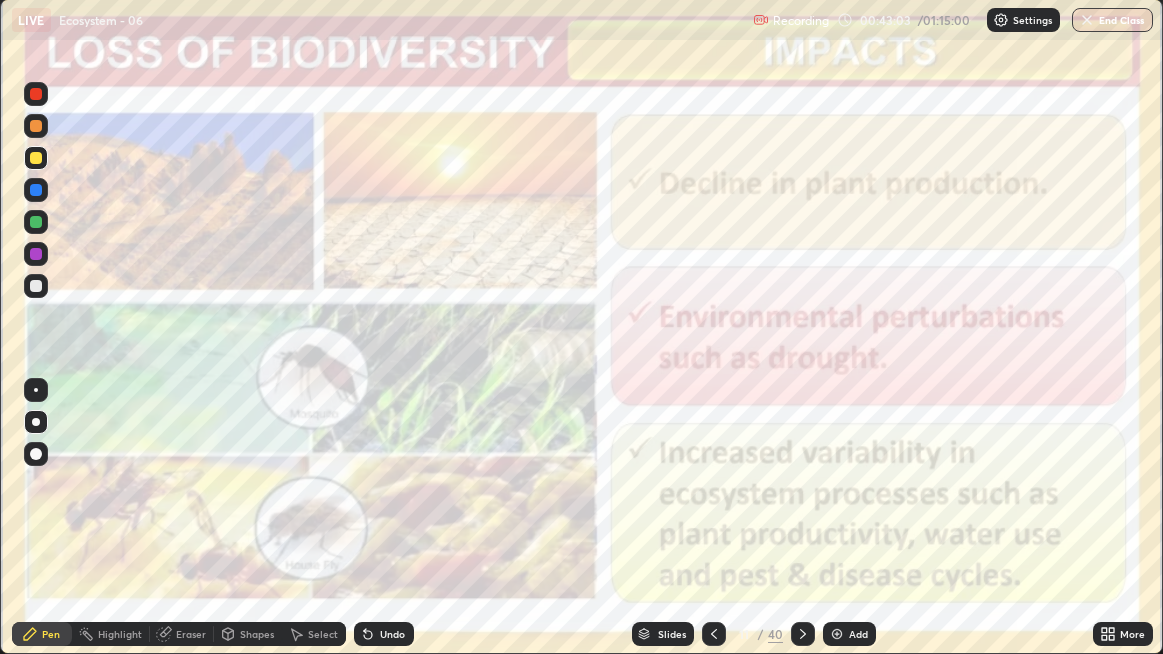 click 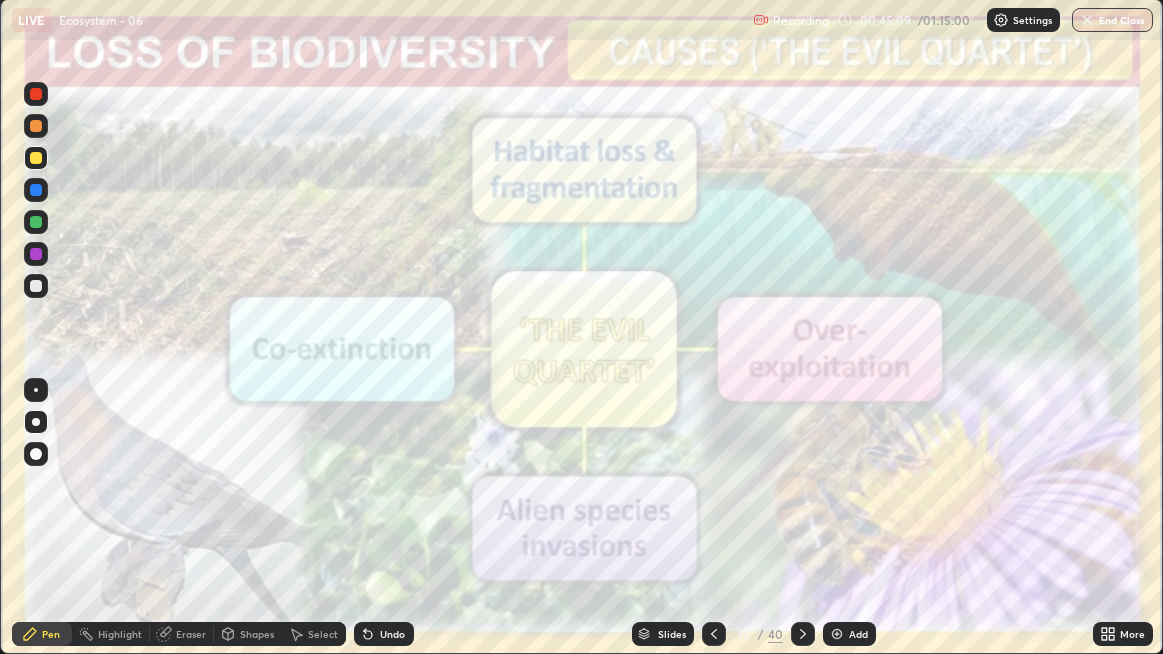click 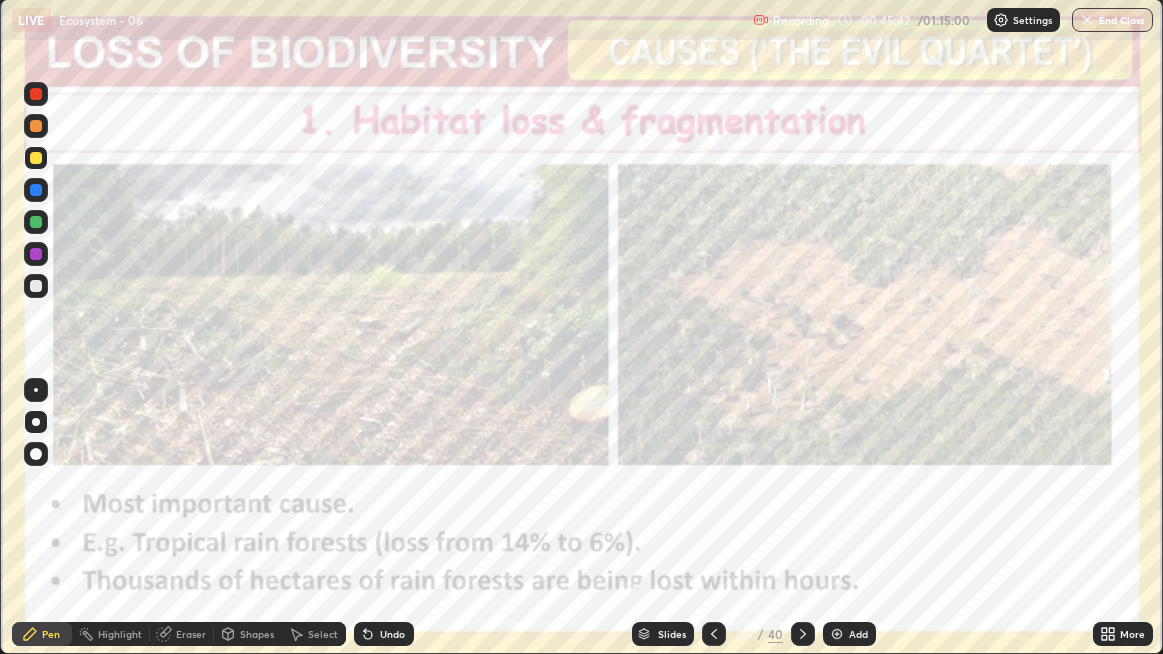 click on "Highlight" at bounding box center (111, 634) 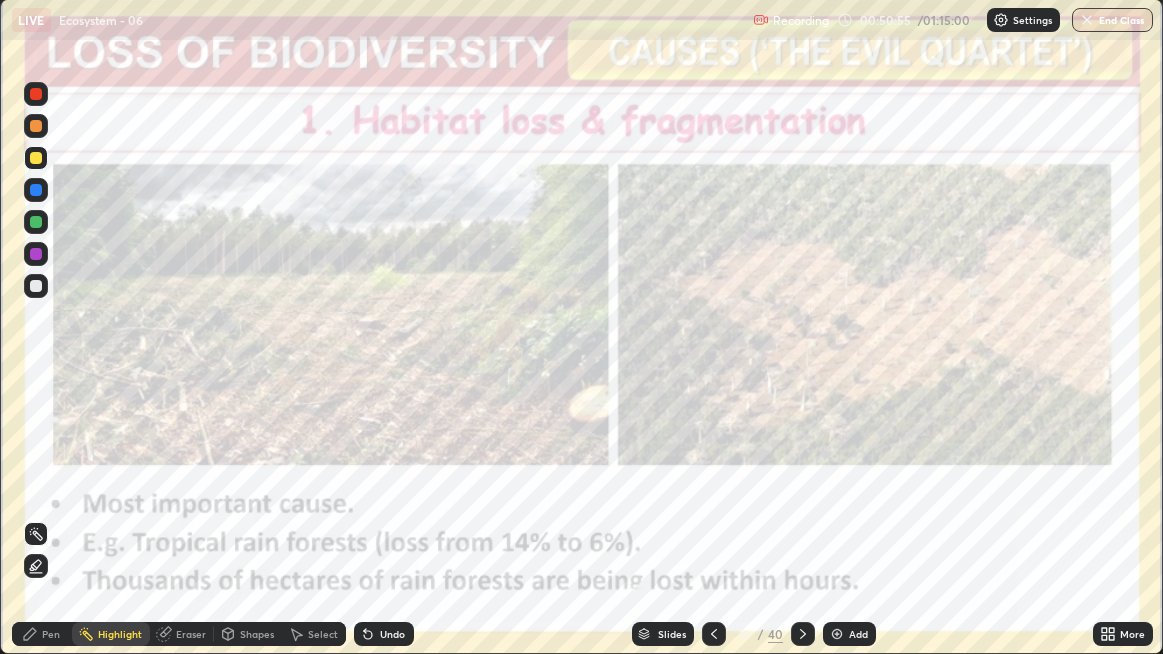 click 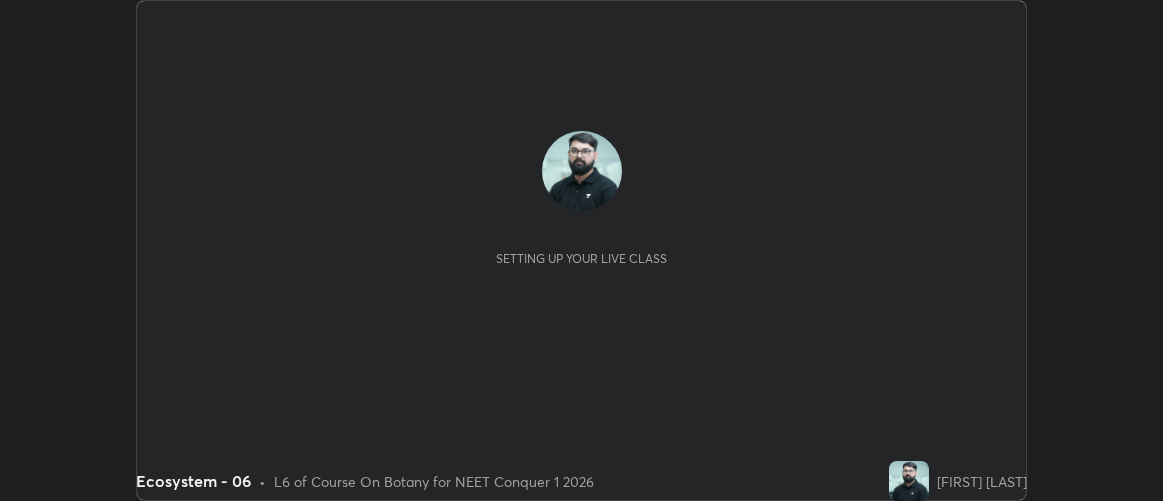 scroll, scrollTop: 0, scrollLeft: 0, axis: both 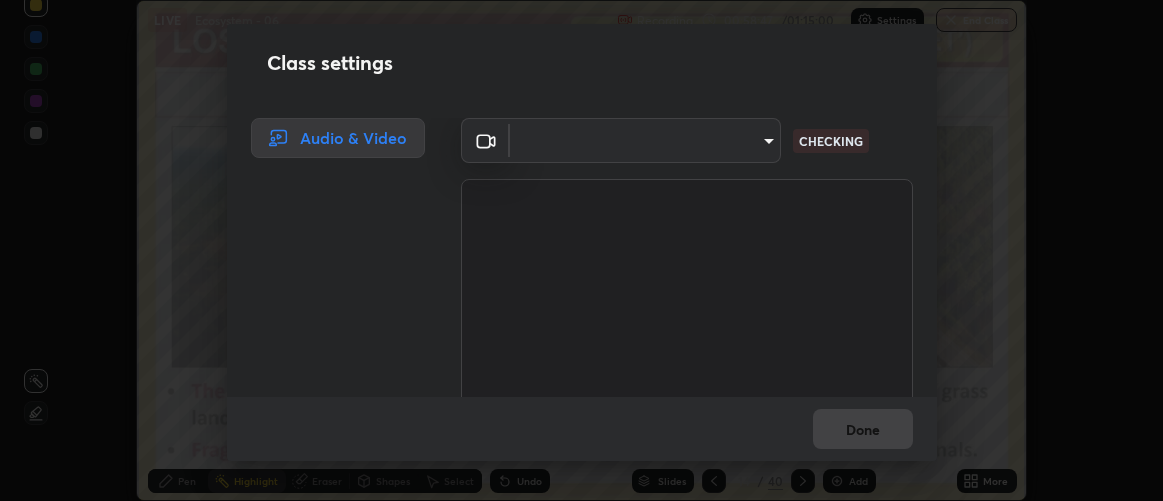type on "d9b519daceb8a772394af6ea8e45353be5bbf62d8cb1cf3345c472de64055974" 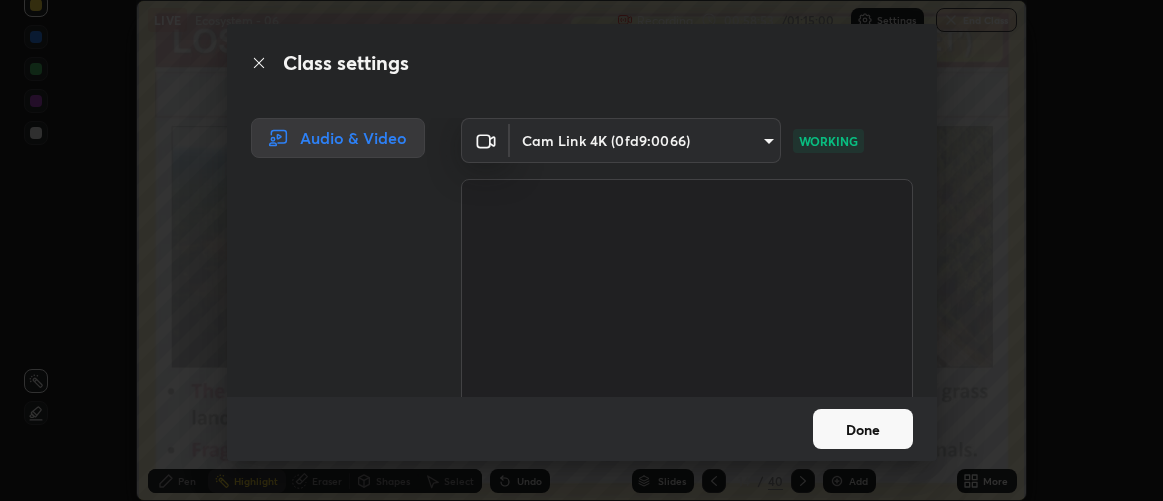 click on "Done" at bounding box center (863, 429) 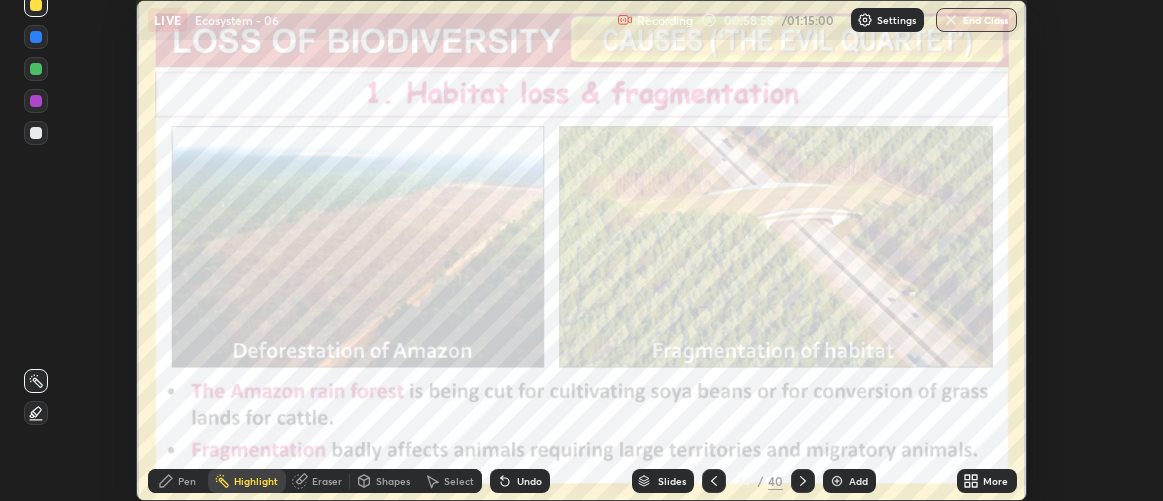 click 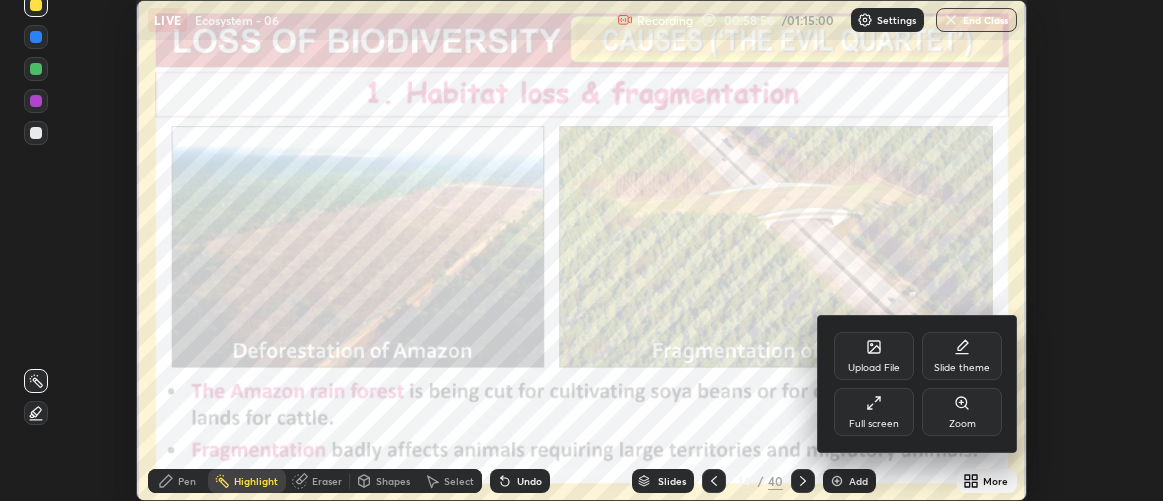 click on "Full screen" at bounding box center [874, 424] 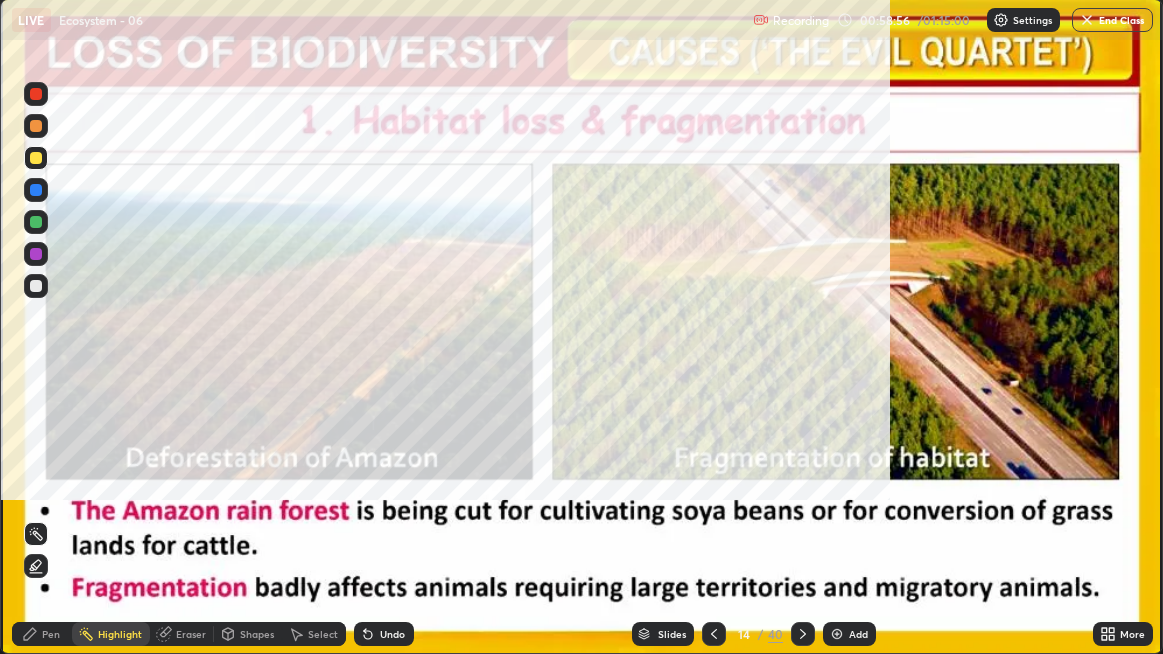 scroll, scrollTop: 99345, scrollLeft: 98836, axis: both 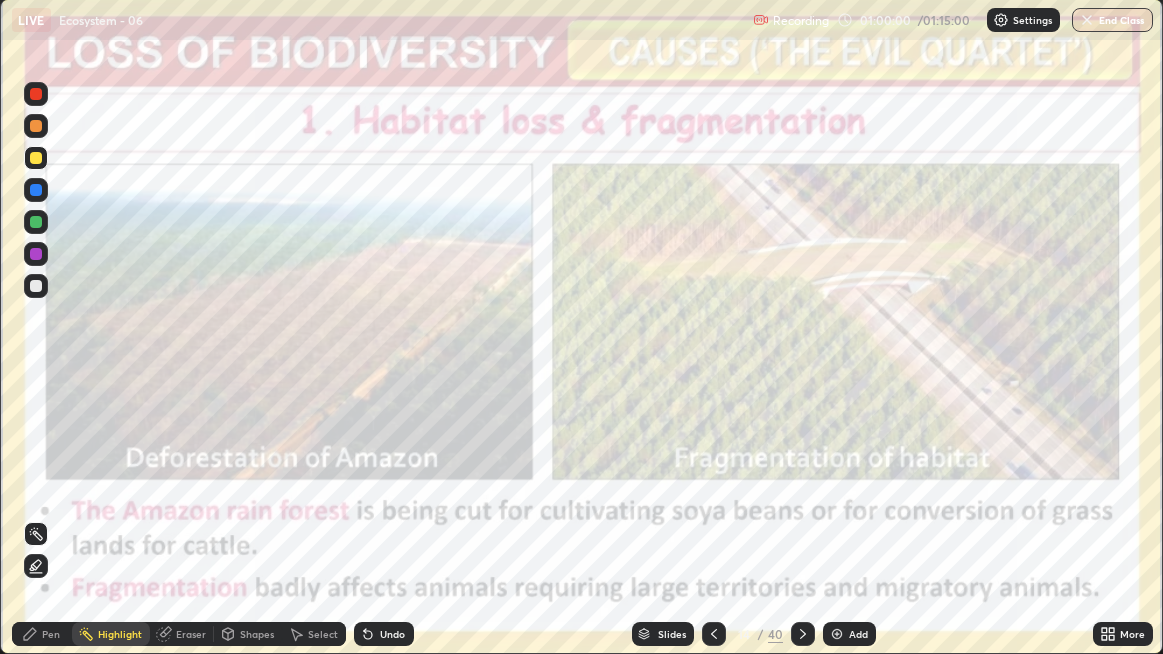 click 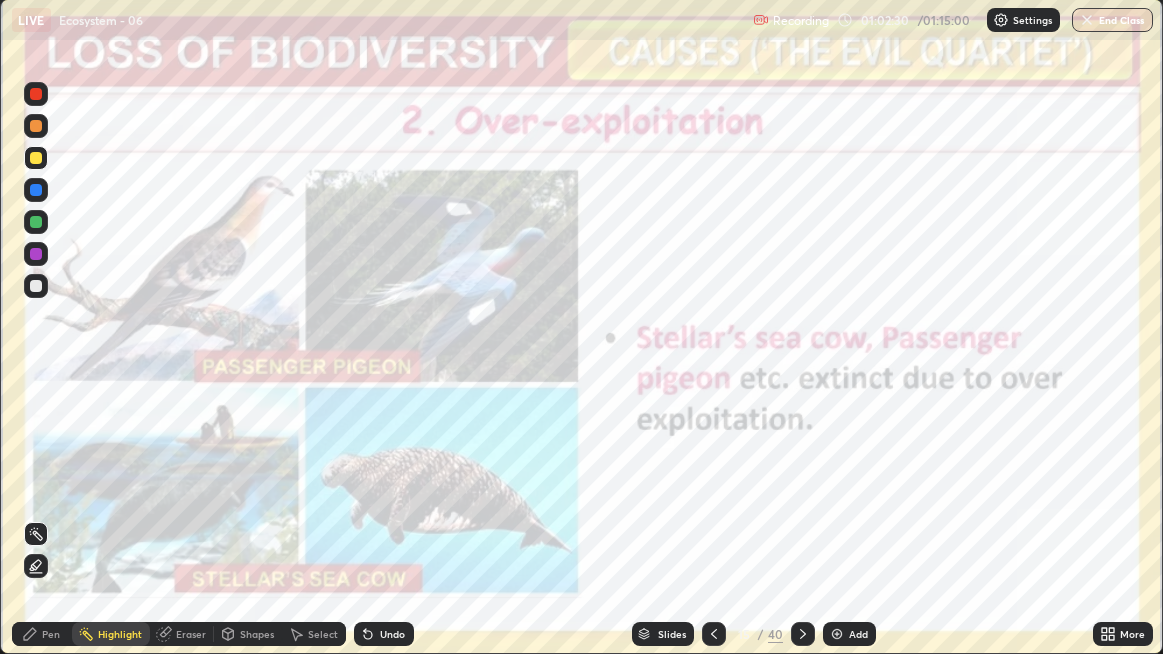 click 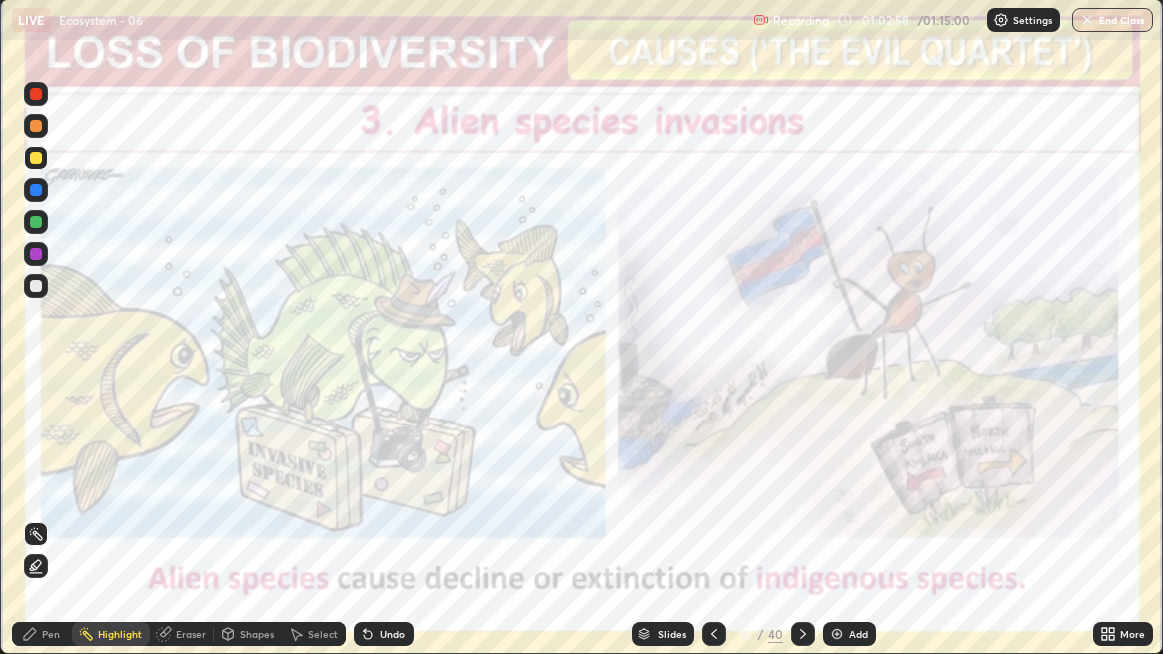 click 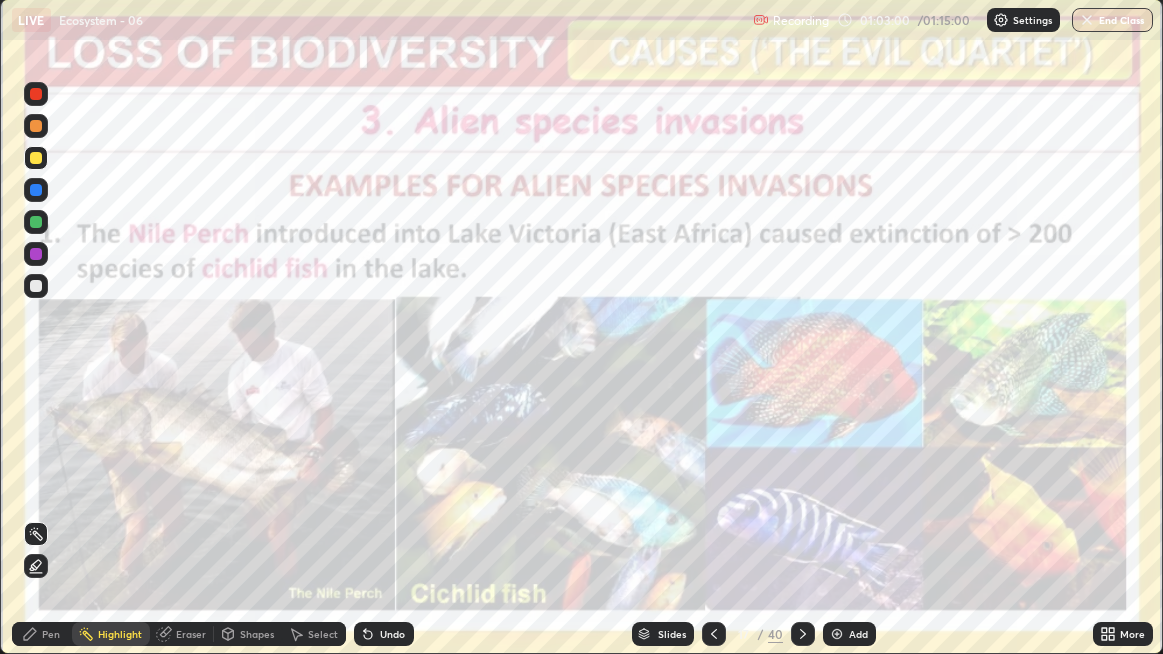 click 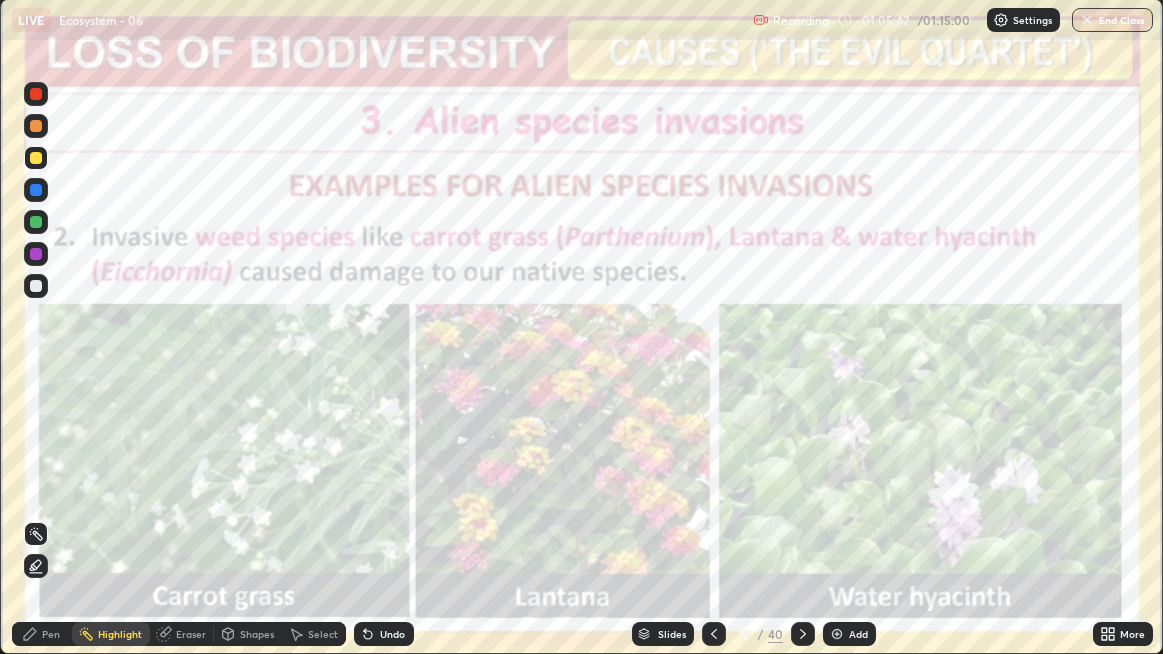 click 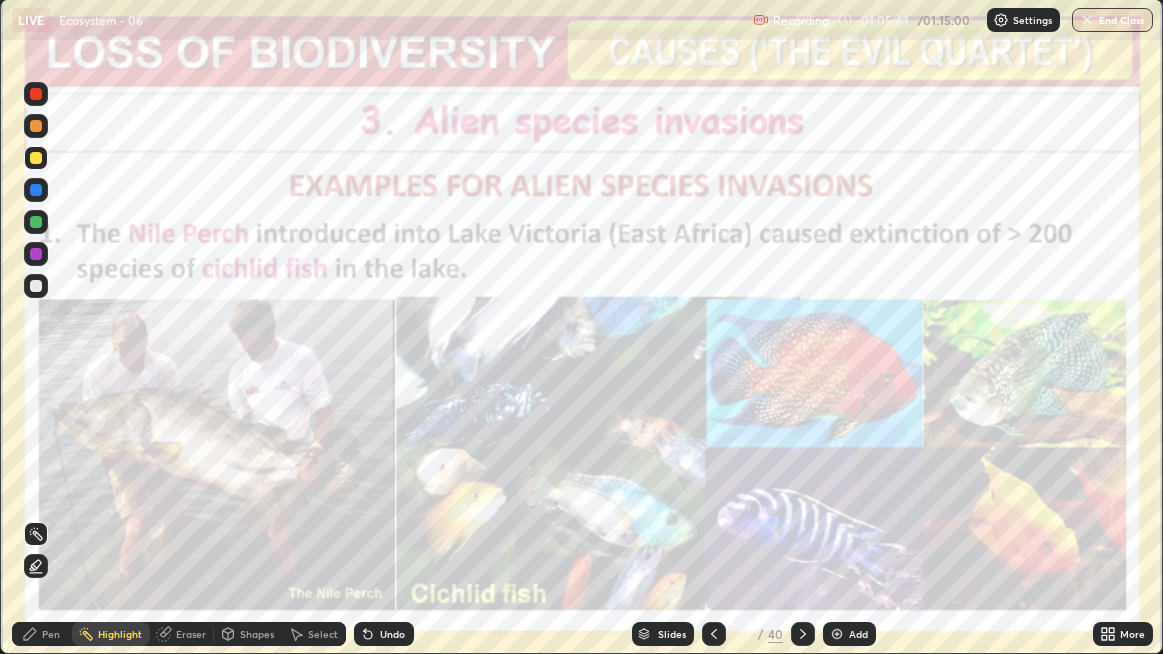 click 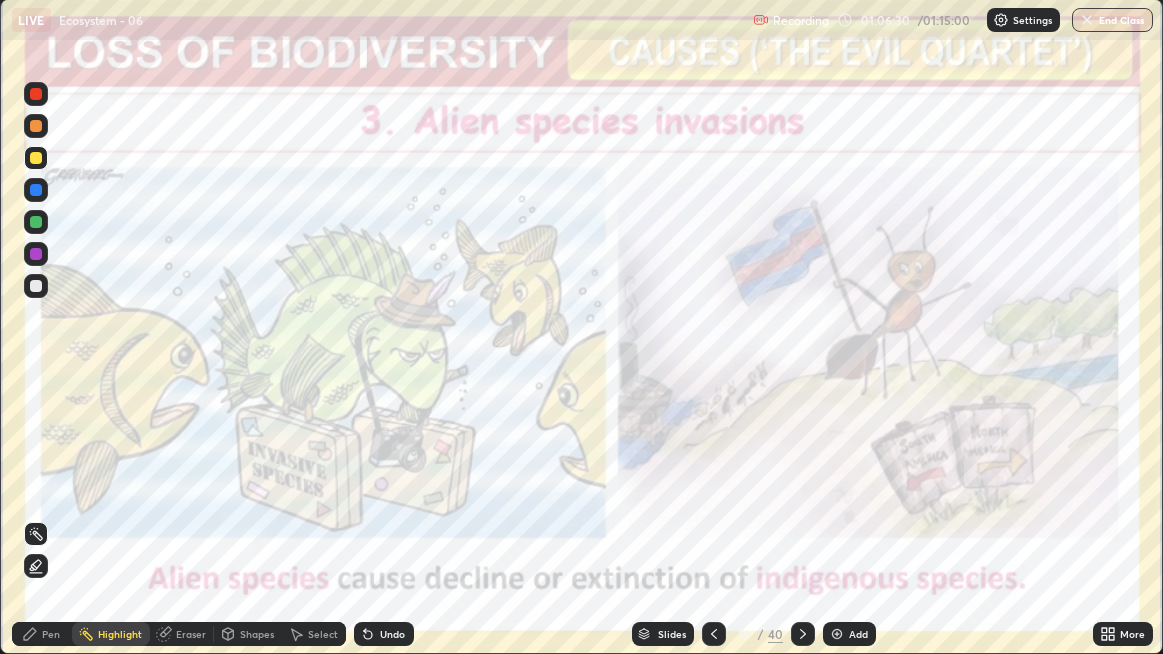 click 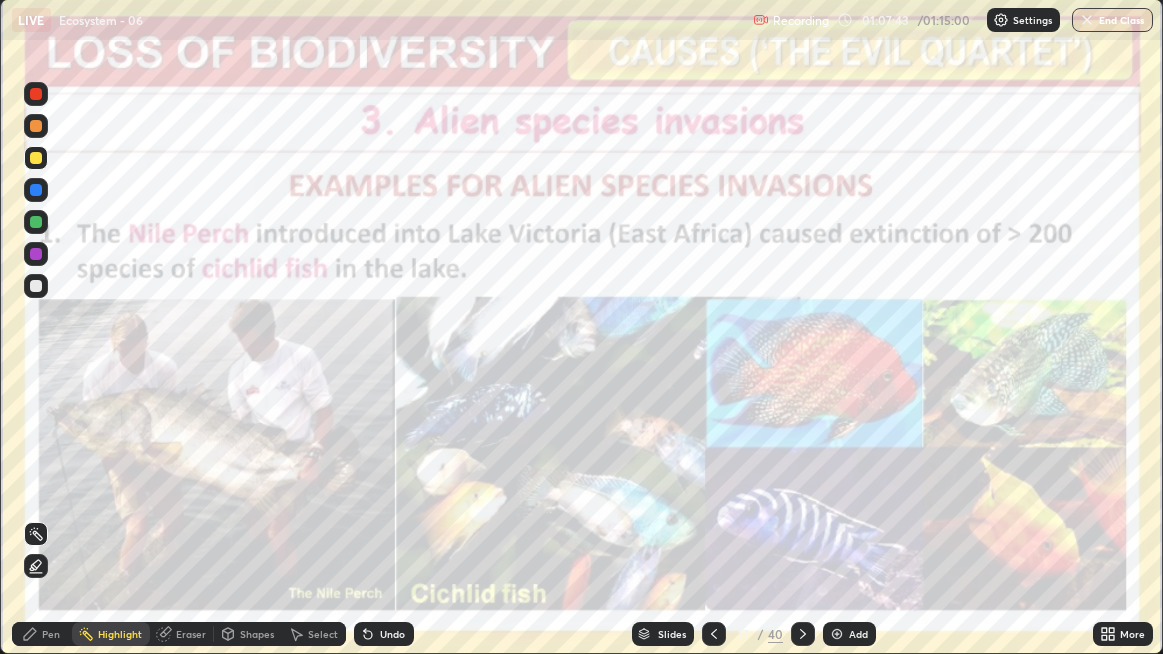 click at bounding box center [803, 634] 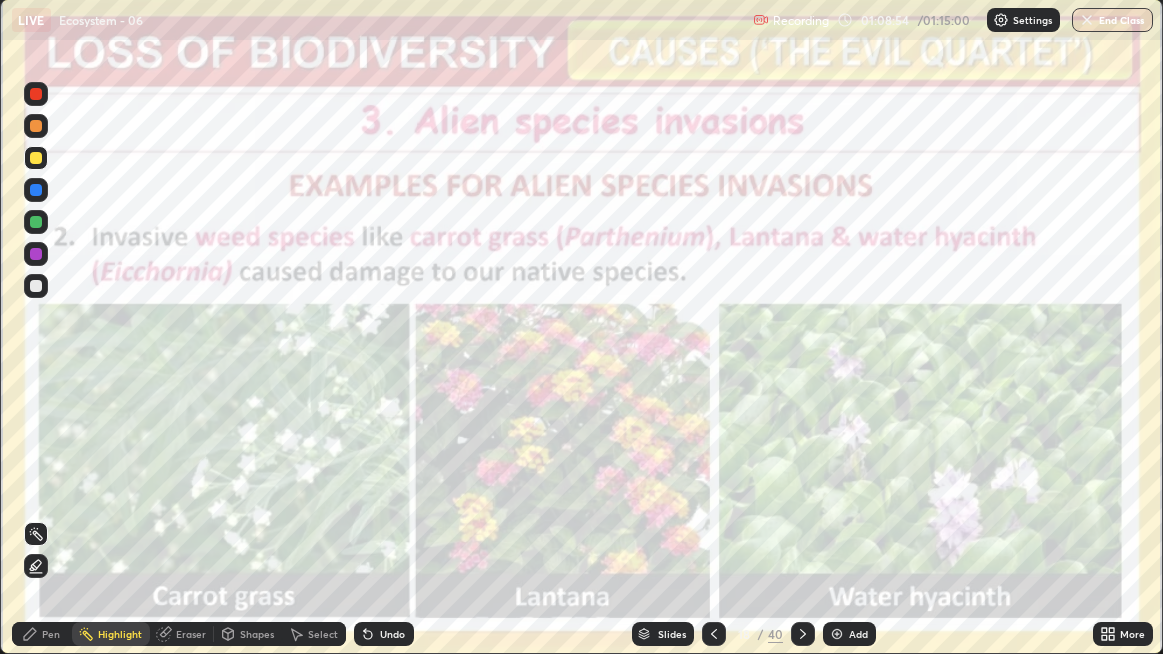 click 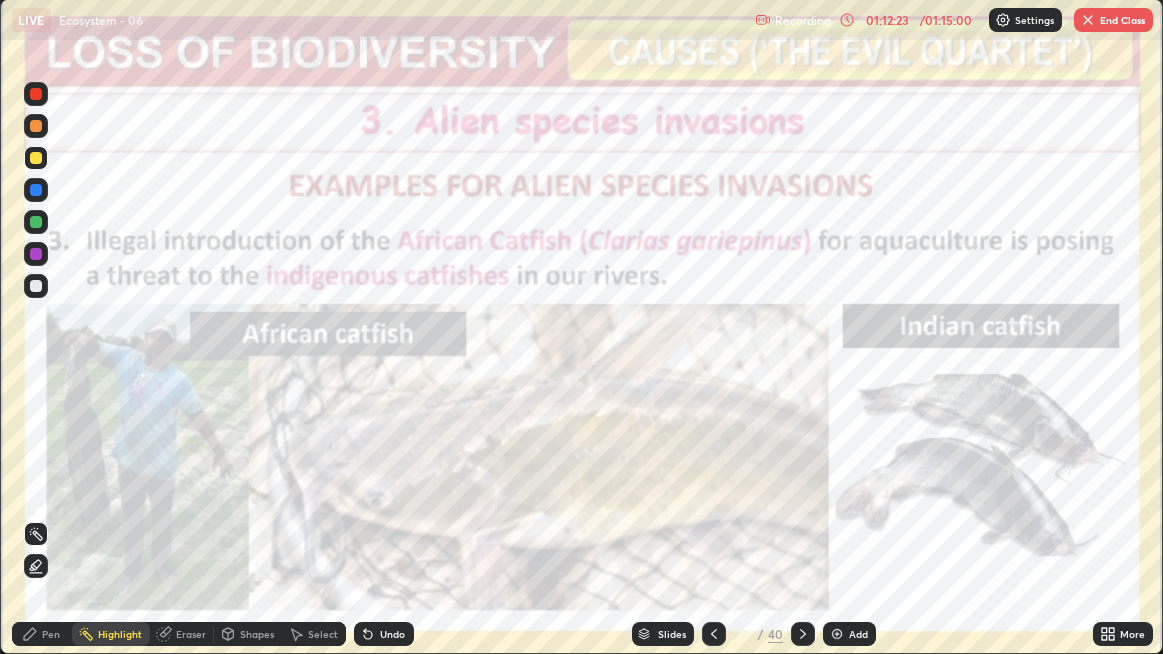 click 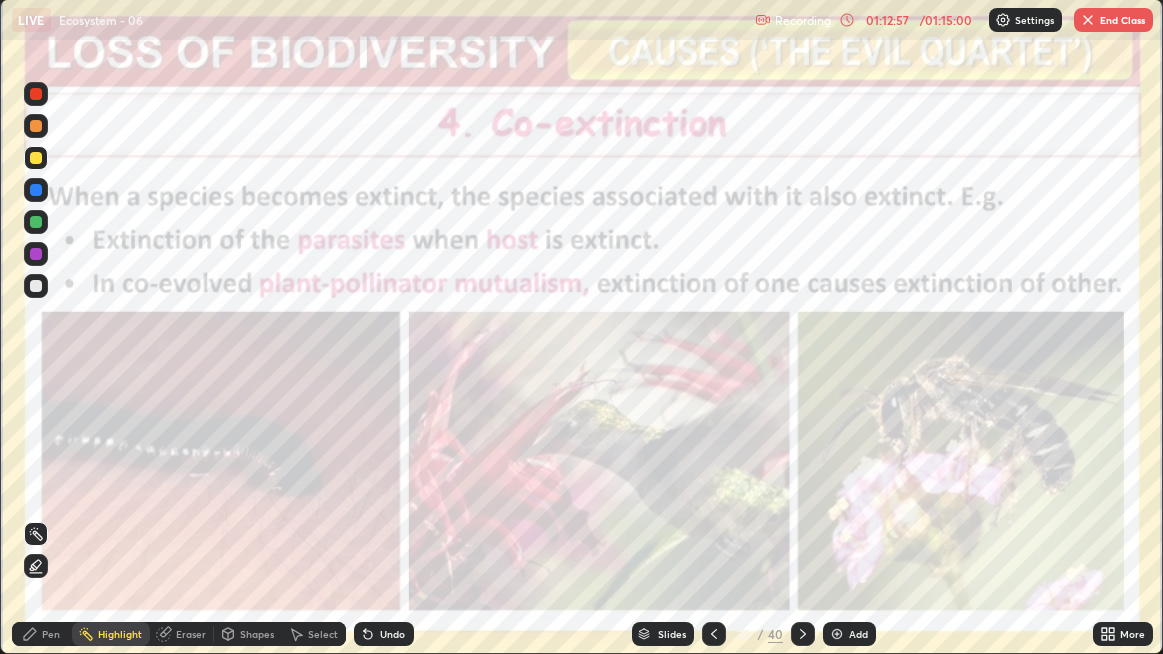 click on "Pen" at bounding box center (51, 634) 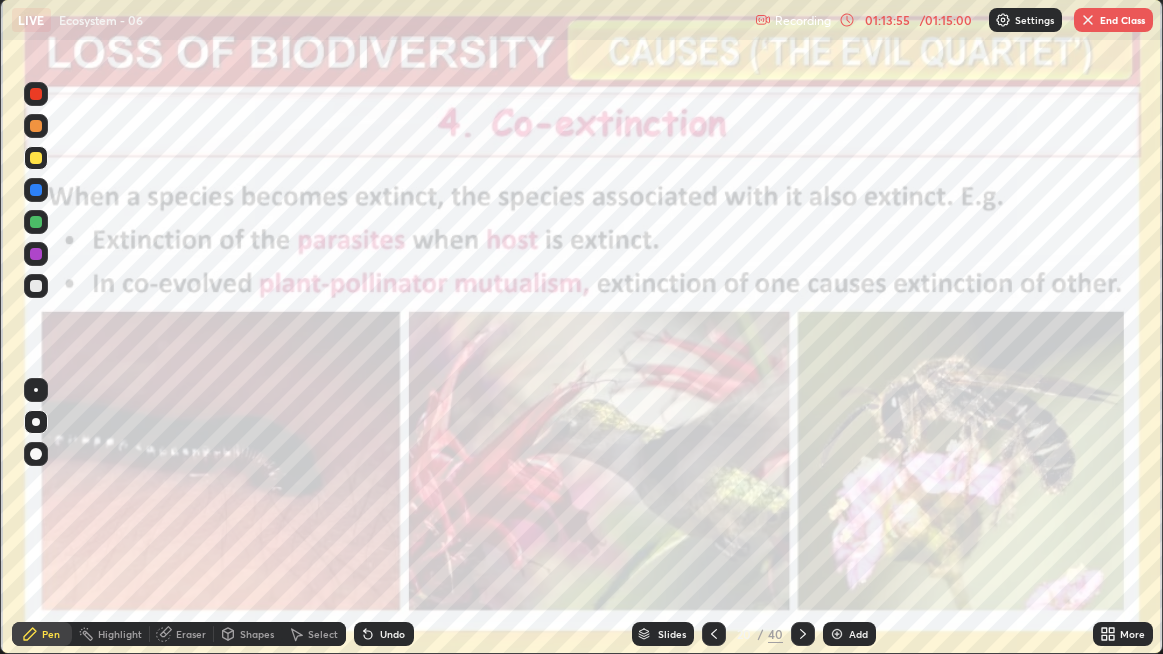 click on "Highlight" at bounding box center (120, 634) 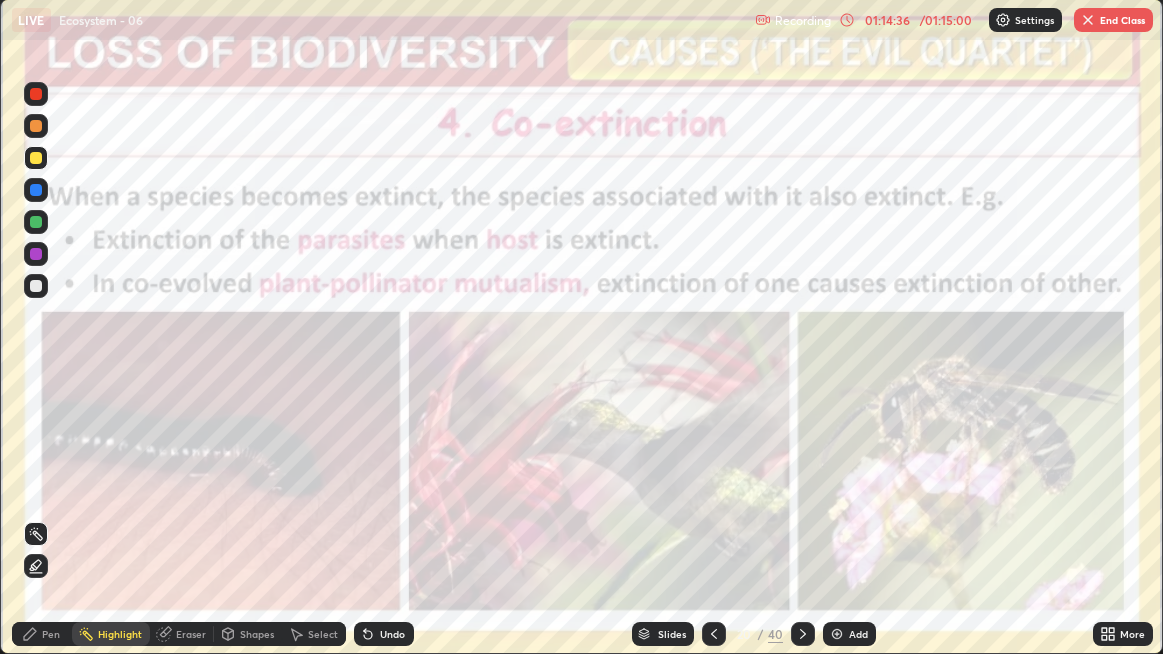 click 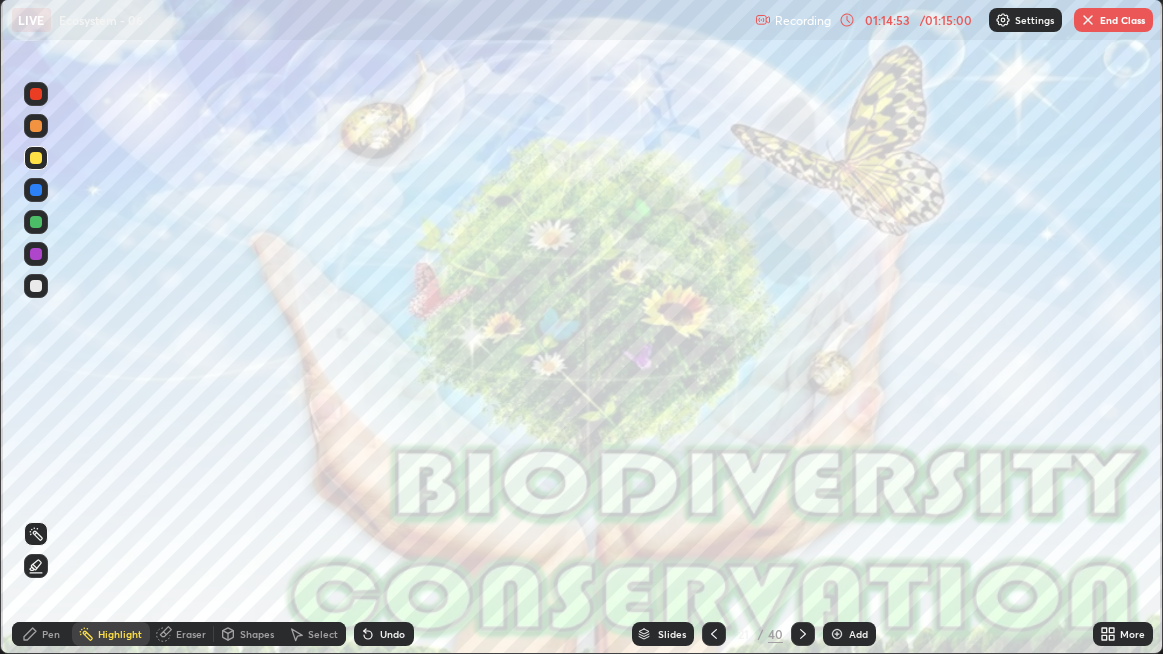 click on "Slides" at bounding box center [663, 634] 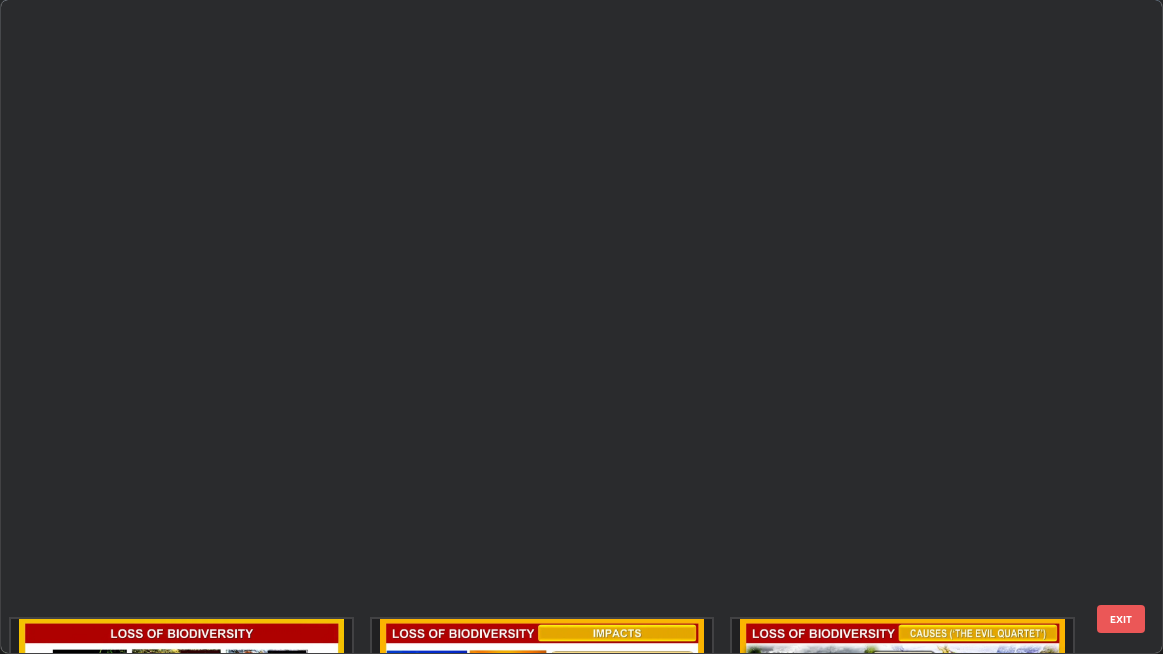 scroll, scrollTop: 767, scrollLeft: 0, axis: vertical 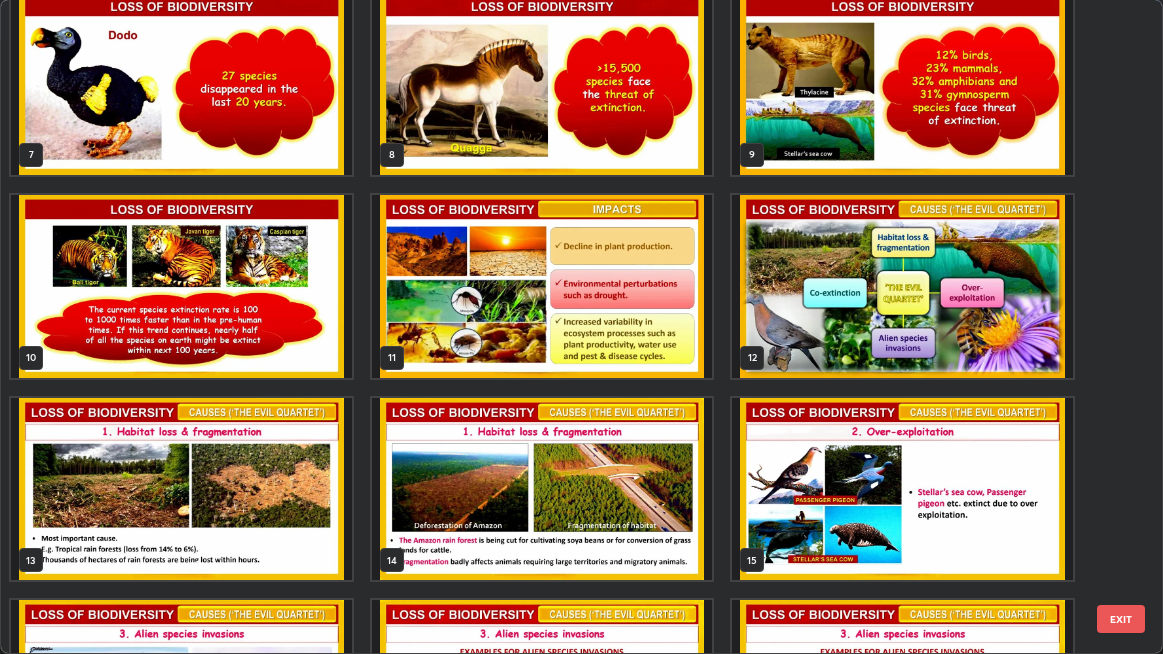 click at bounding box center [902, 286] 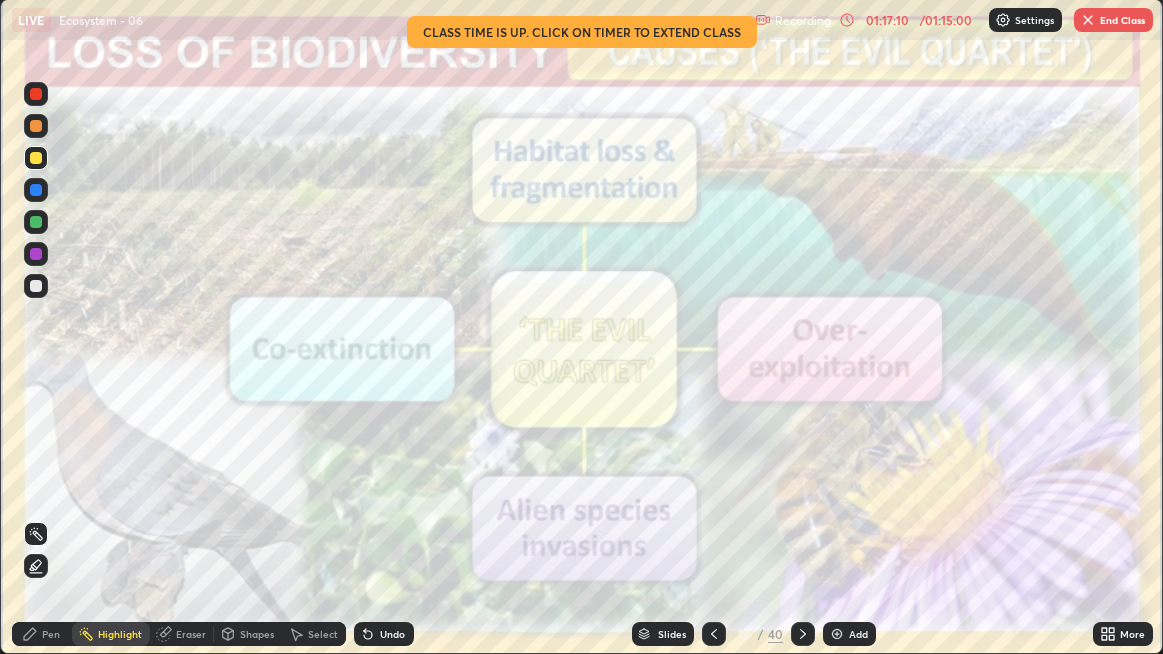 click on "End Class" at bounding box center [1113, 20] 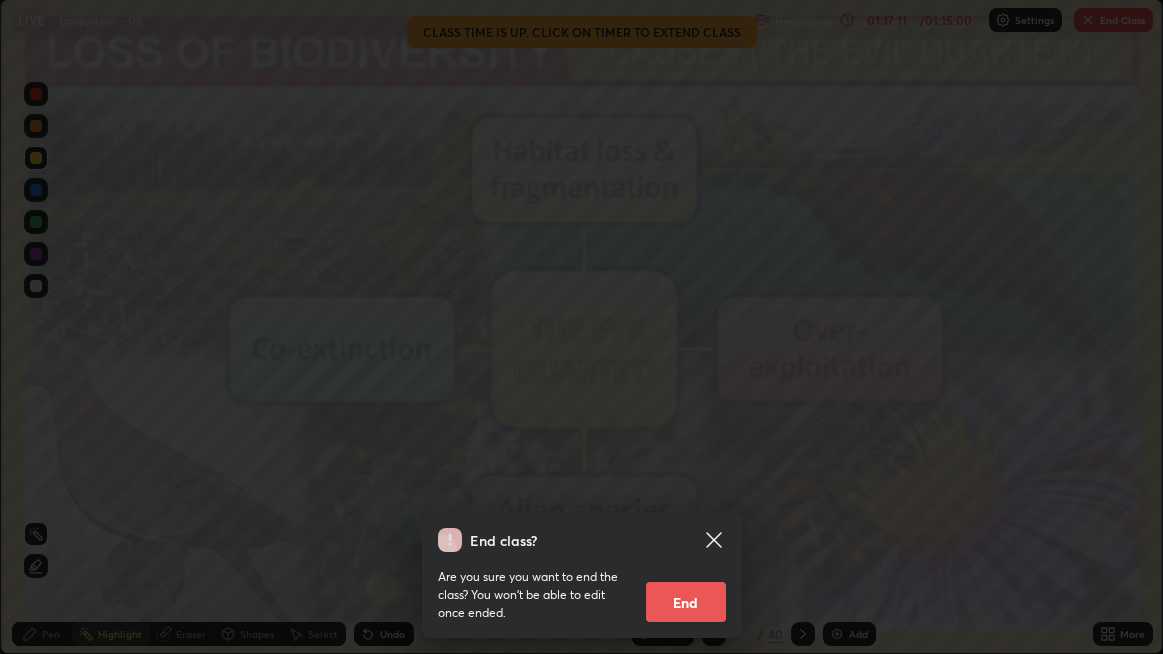 click on "End" at bounding box center (686, 602) 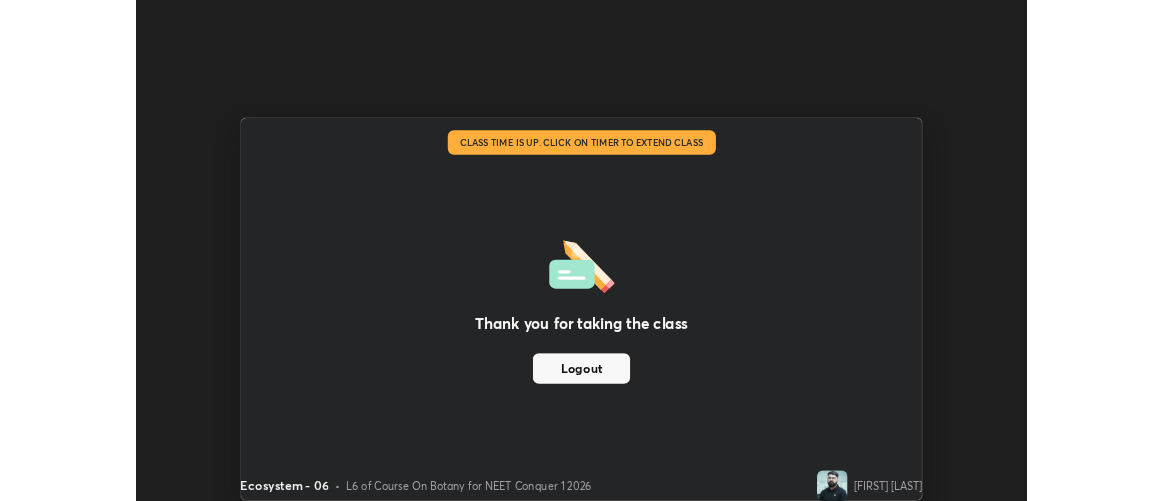scroll, scrollTop: 500, scrollLeft: 1163, axis: both 